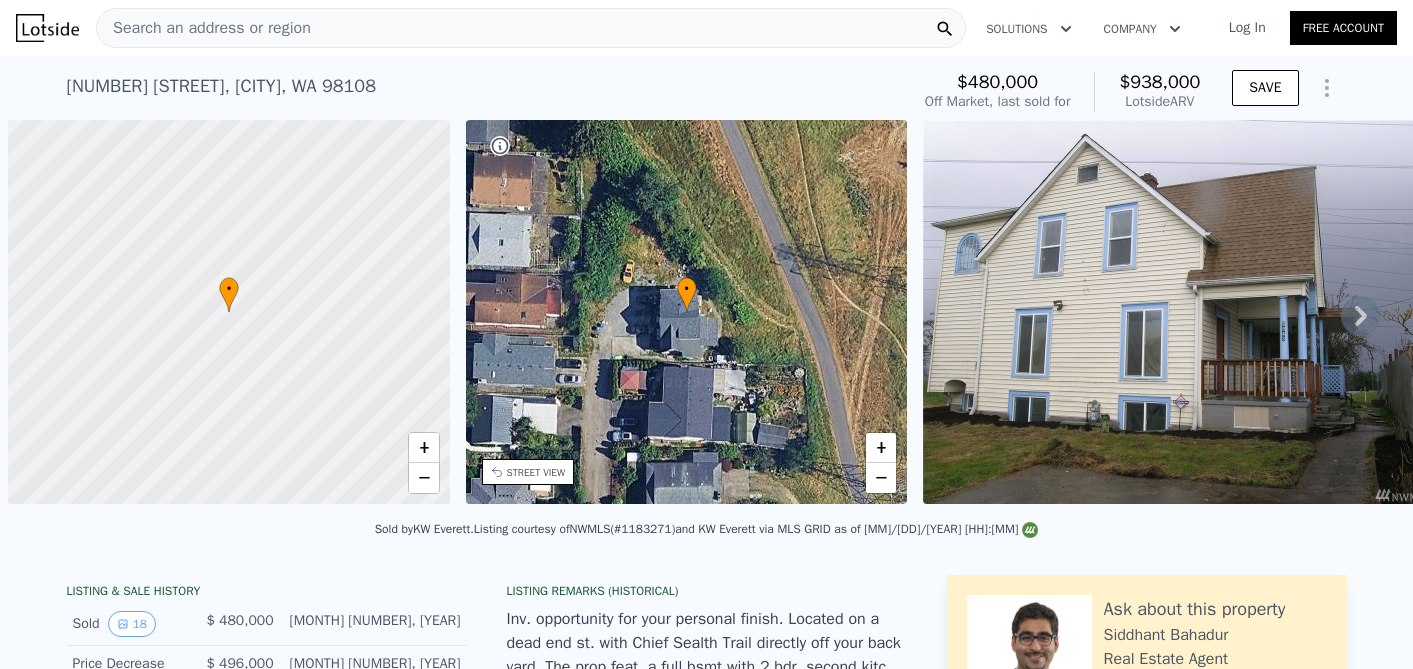 scroll, scrollTop: 0, scrollLeft: 0, axis: both 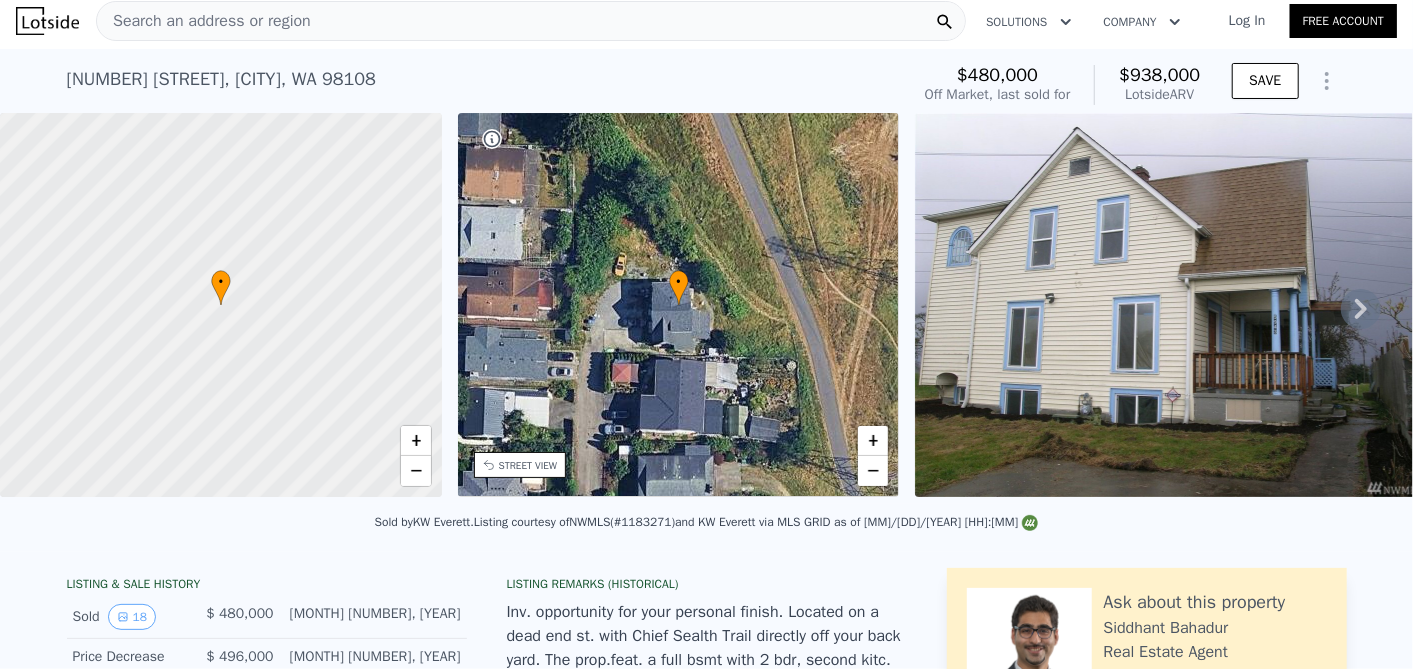 click 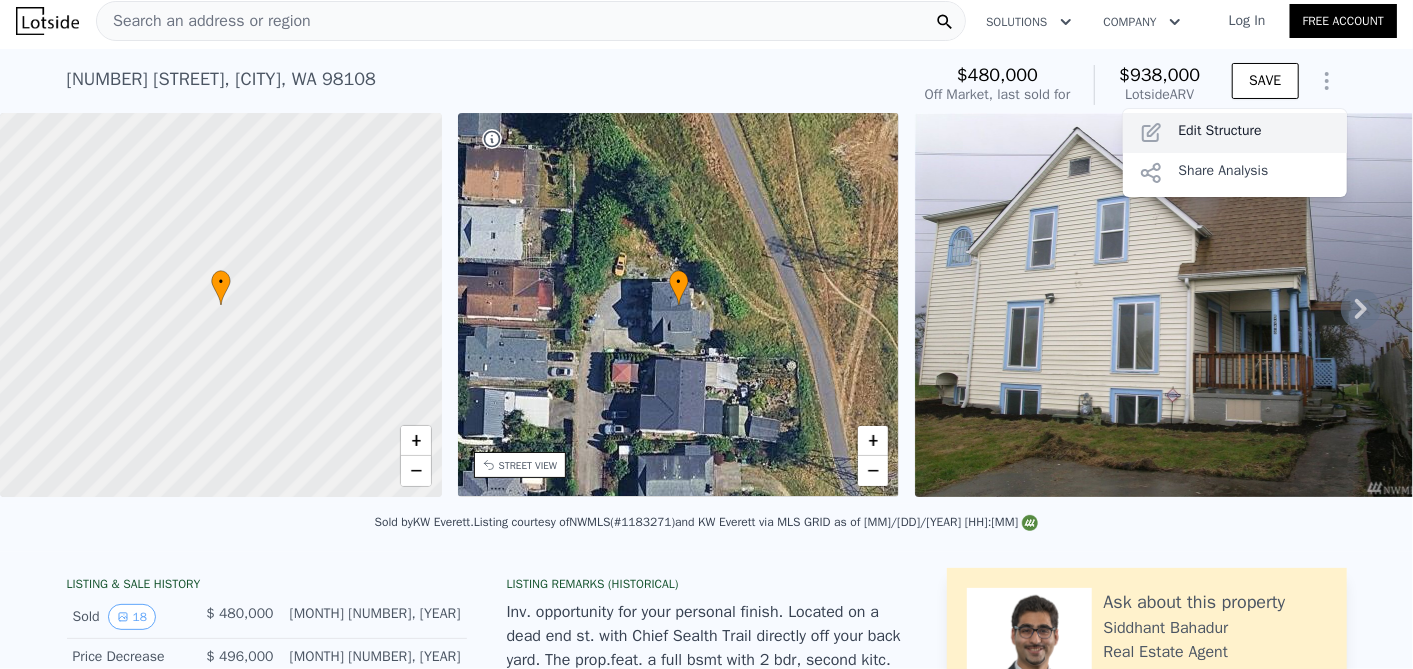 click on "Edit Structure" at bounding box center [1235, 133] 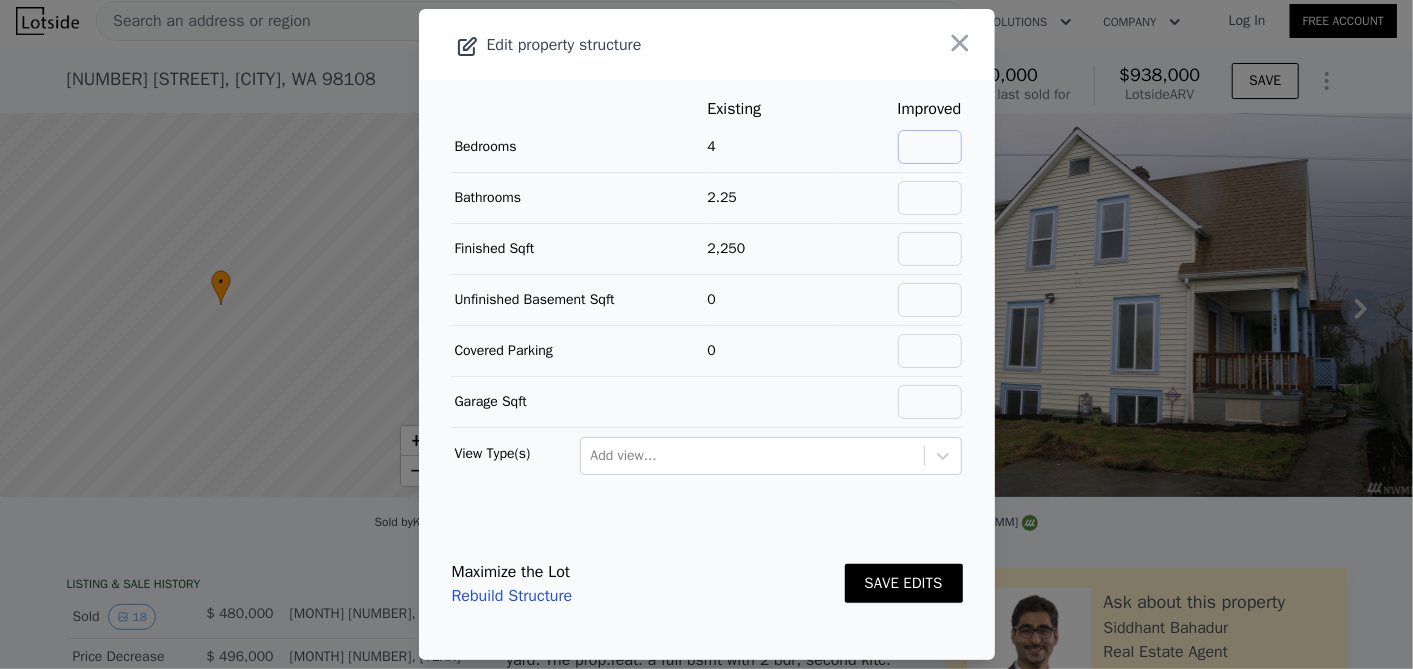 click at bounding box center (930, 147) 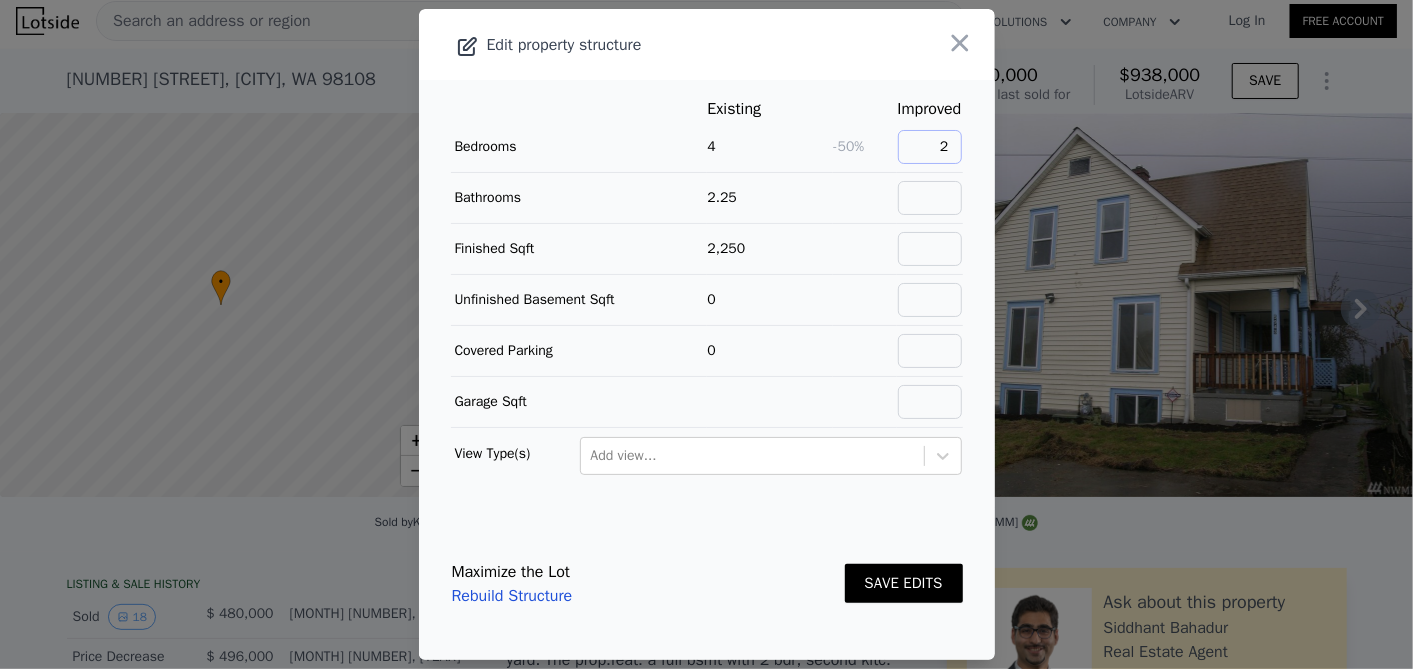 type on "2" 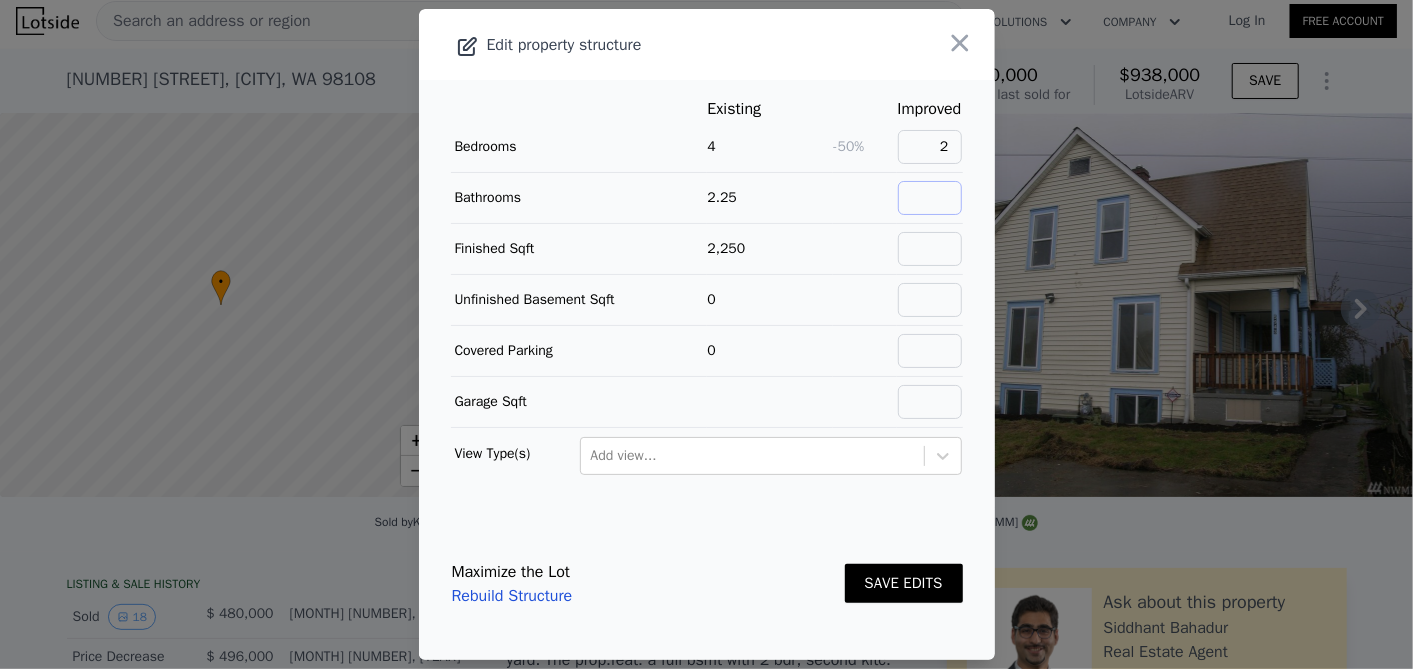 click at bounding box center (930, 198) 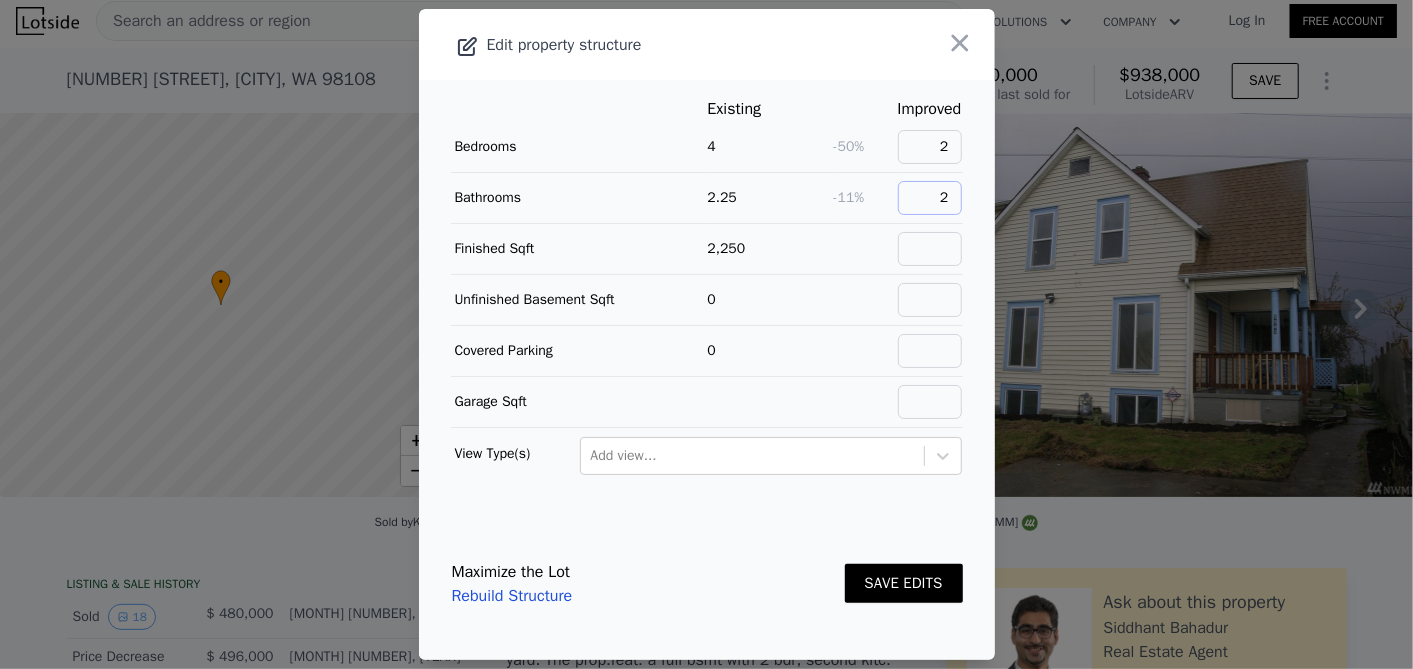 type on "2" 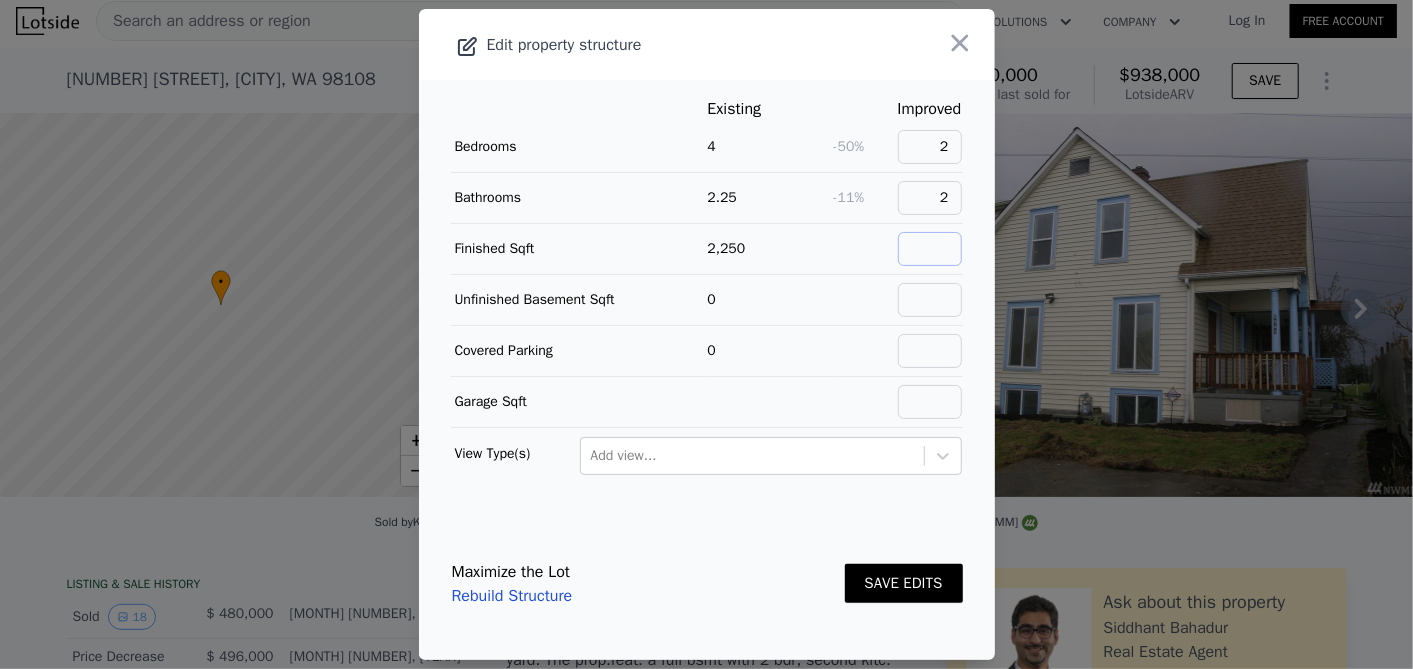click at bounding box center (930, 249) 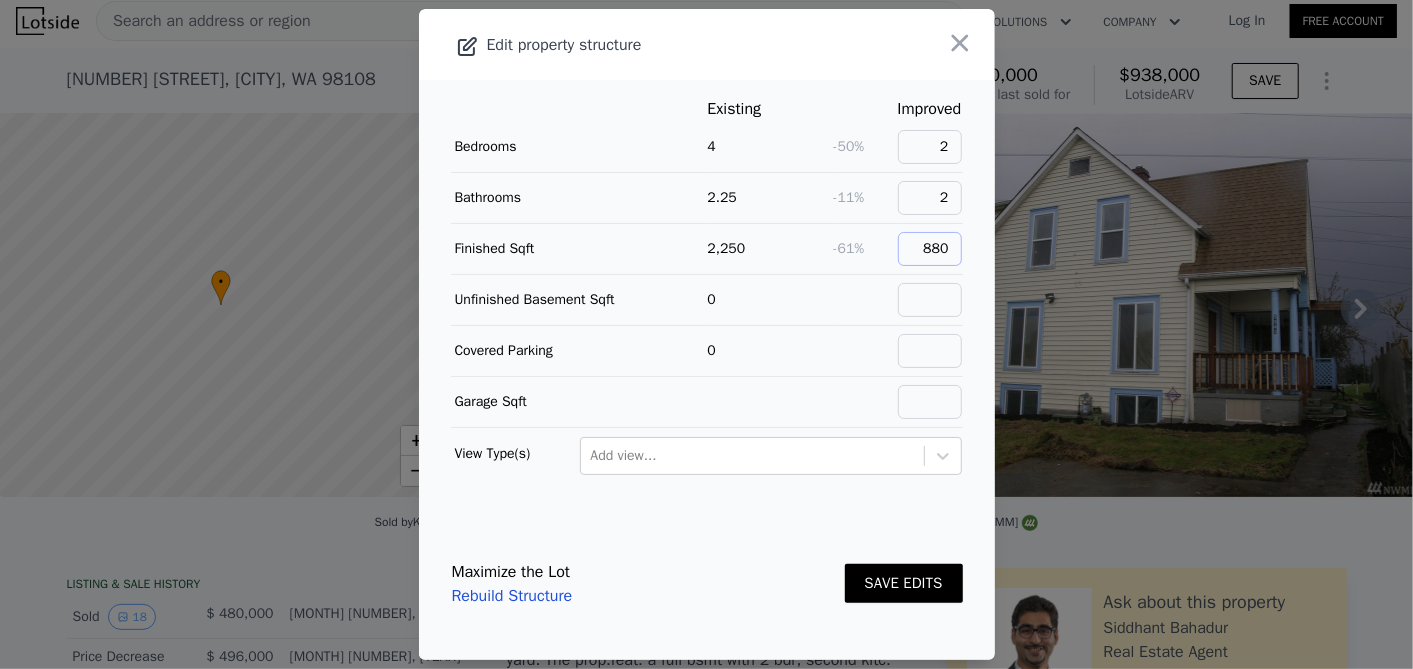 type on "880" 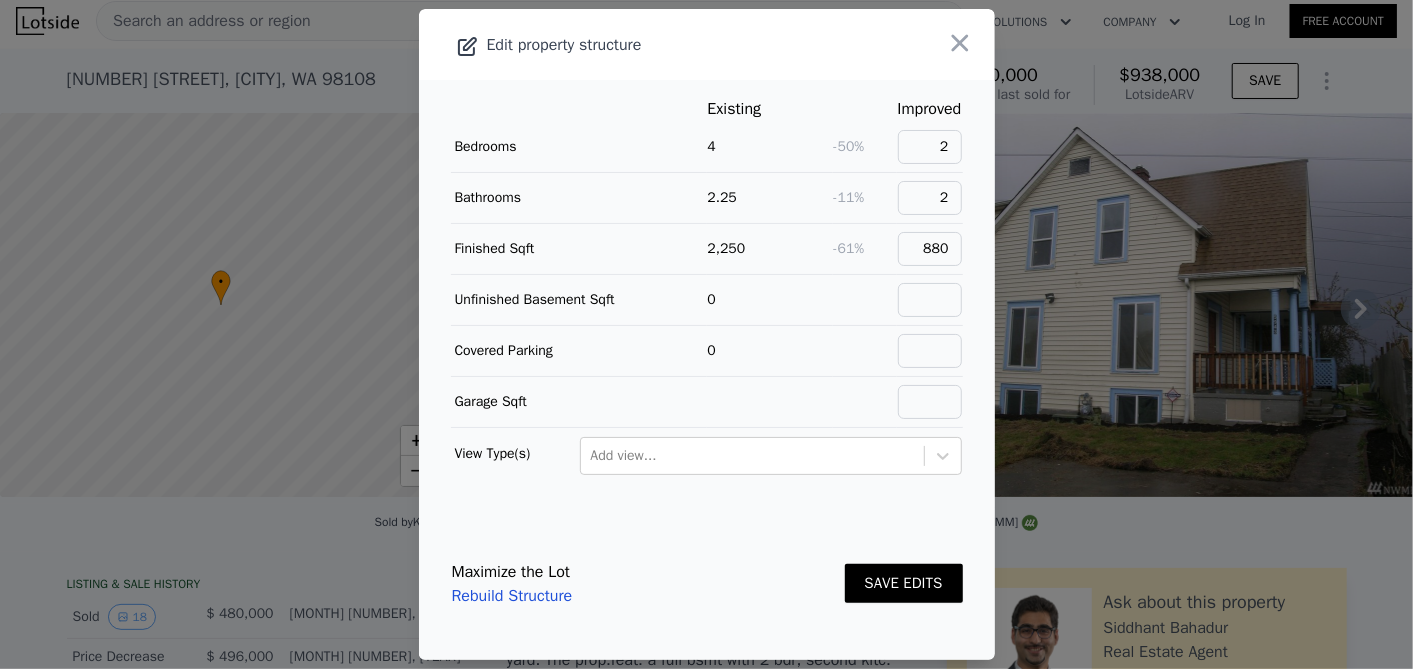 click on "SAVE EDITS" at bounding box center [904, 583] 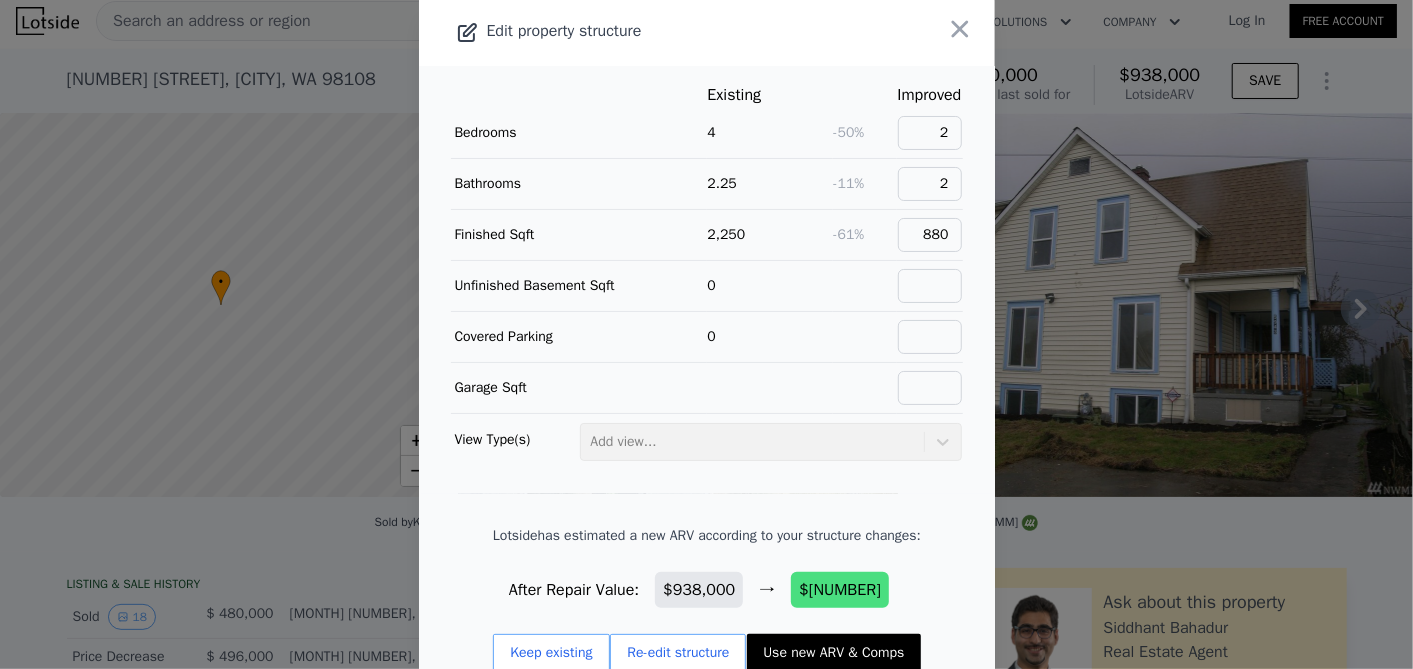 scroll, scrollTop: 4, scrollLeft: 0, axis: vertical 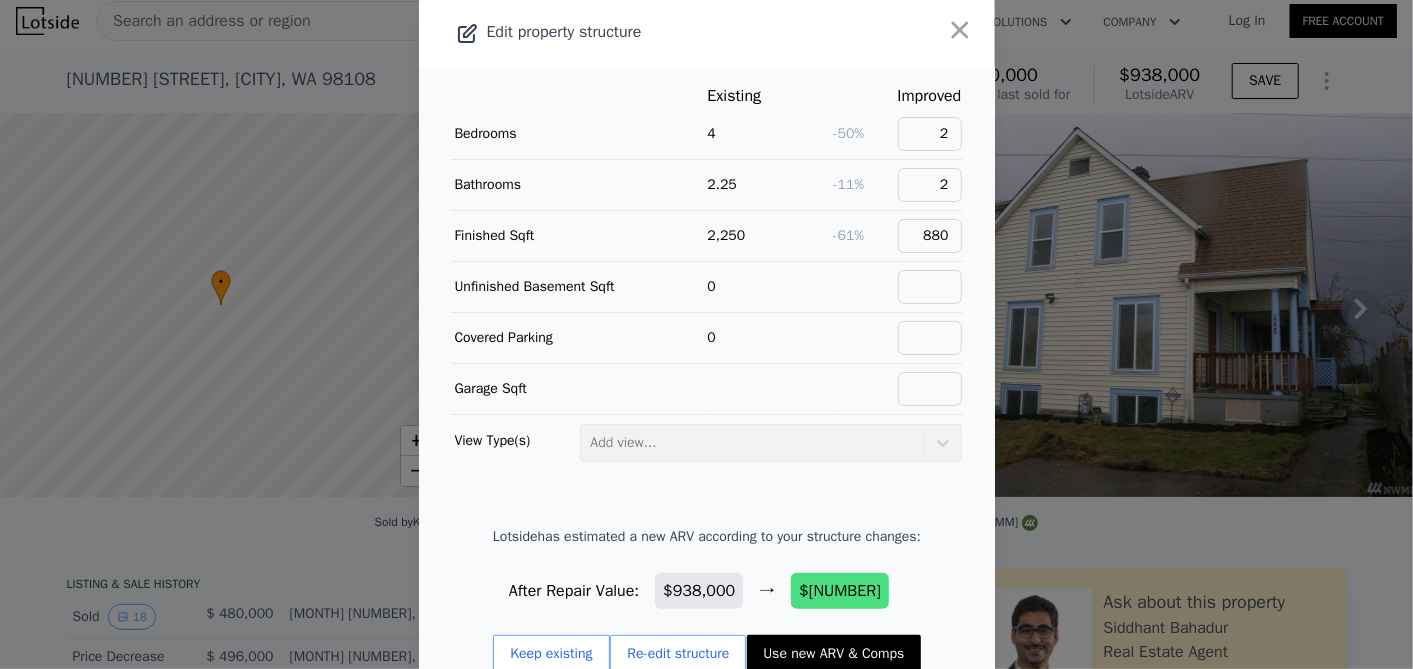 click at bounding box center [706, 334] 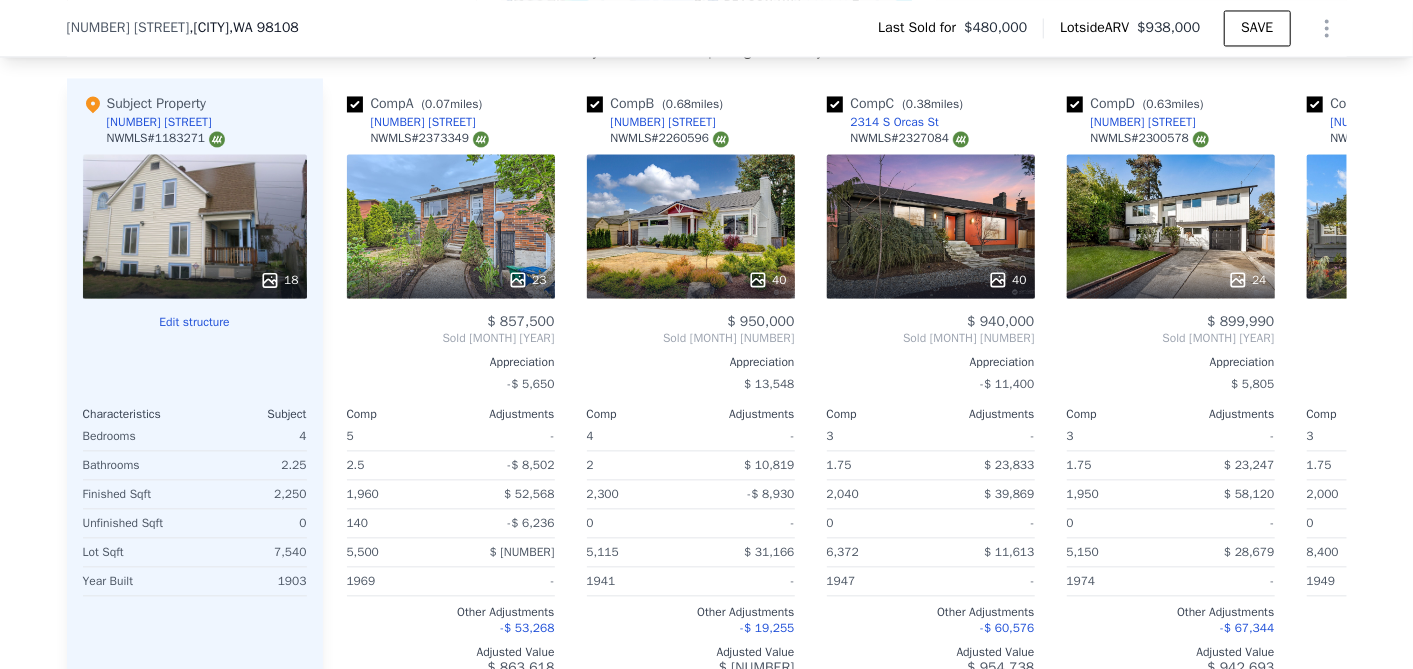 scroll, scrollTop: 2229, scrollLeft: 0, axis: vertical 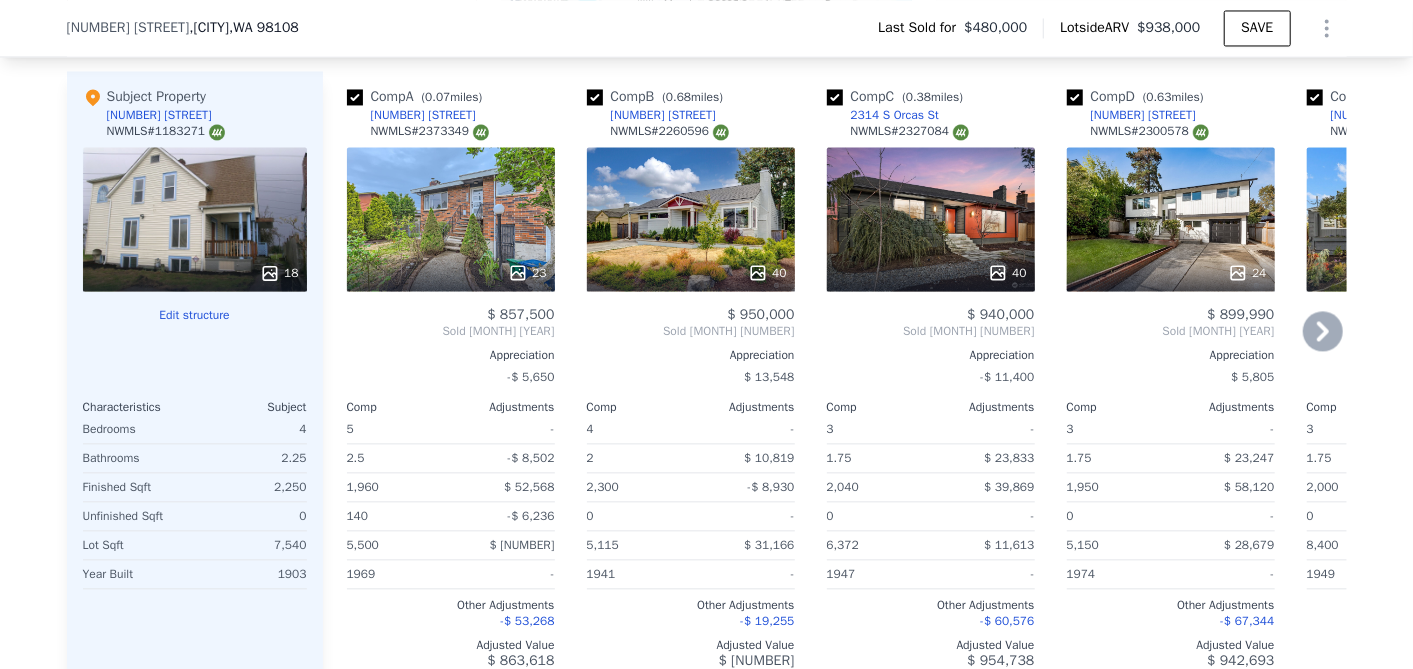 click 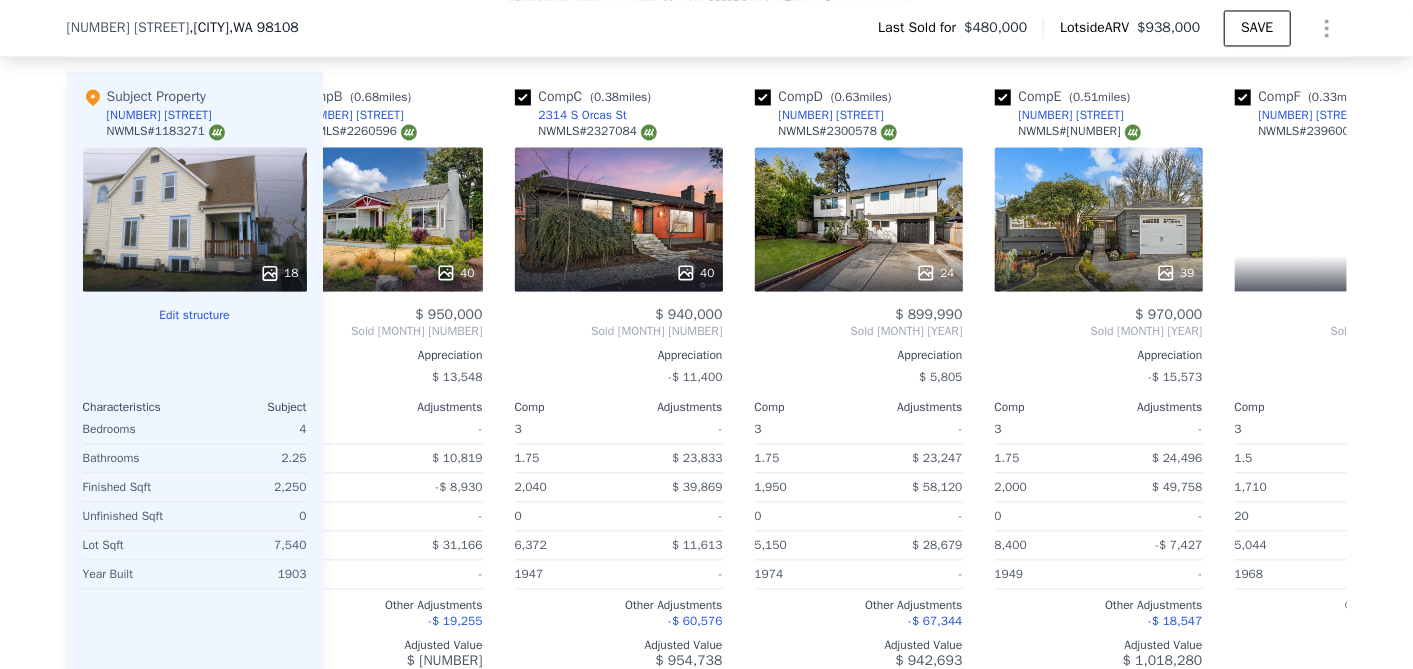 scroll, scrollTop: 0, scrollLeft: 480, axis: horizontal 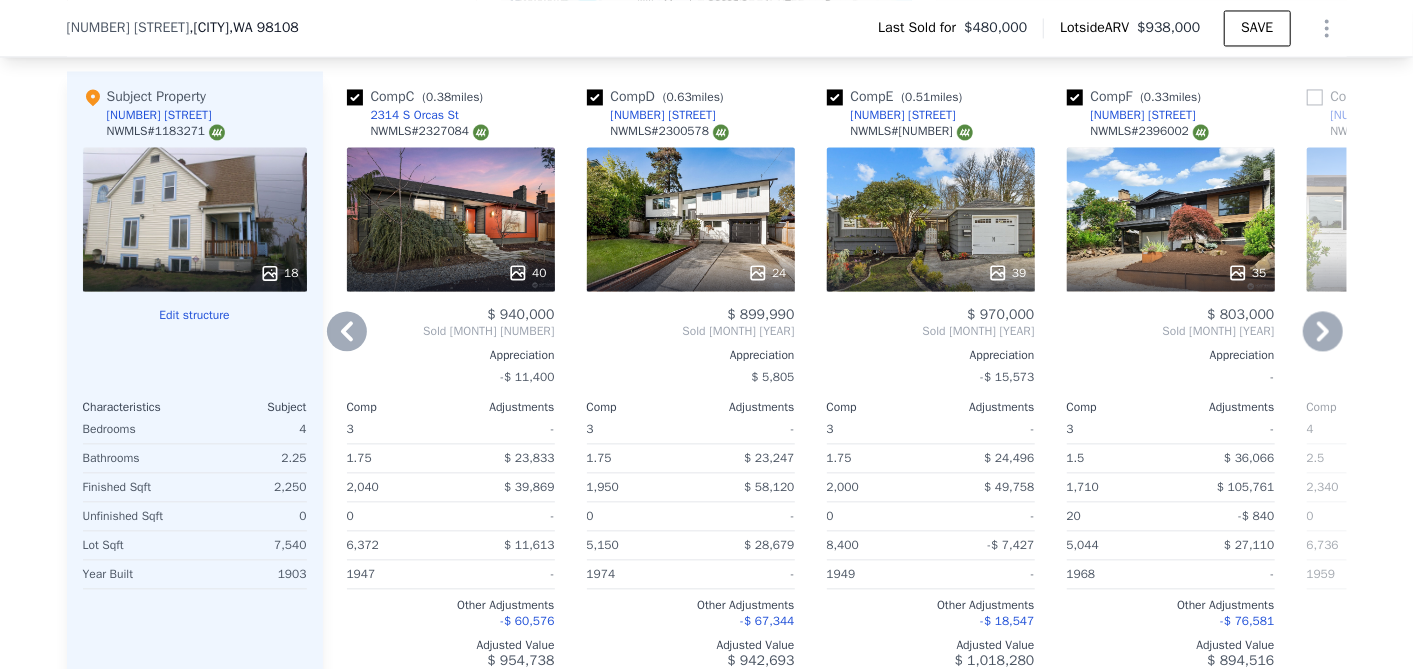 click 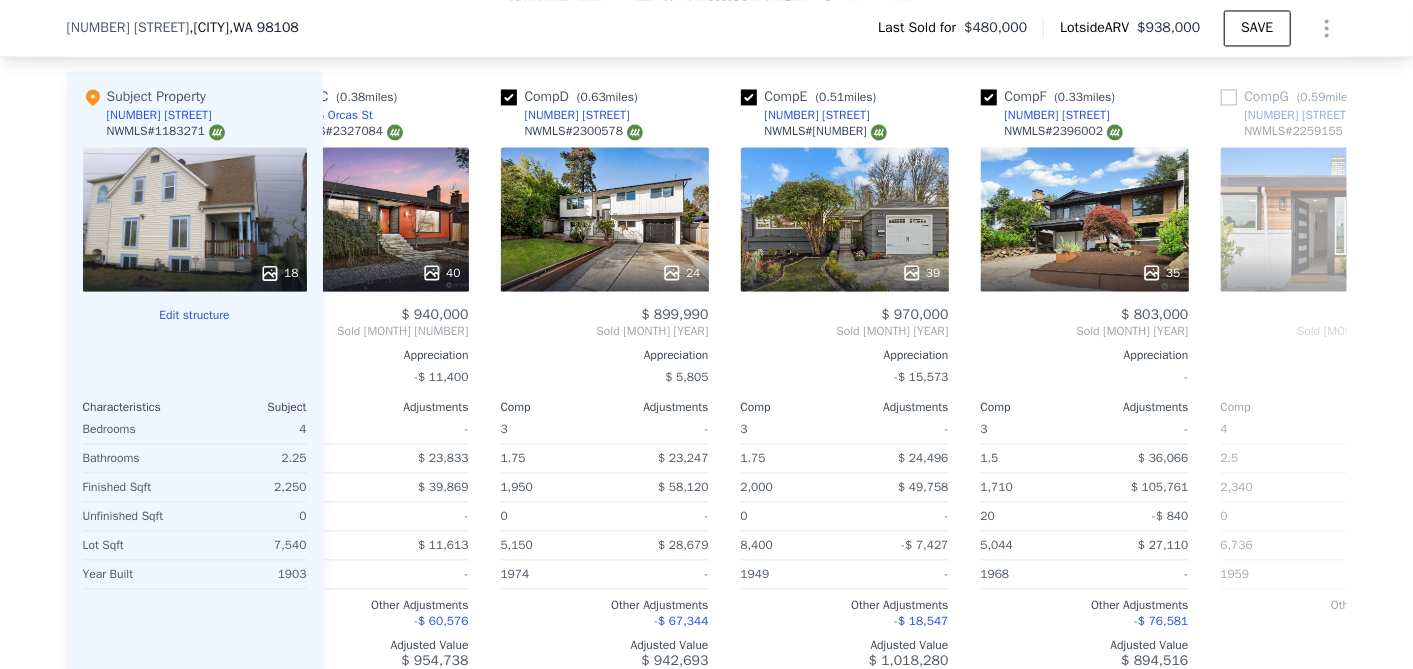 scroll, scrollTop: 0, scrollLeft: 960, axis: horizontal 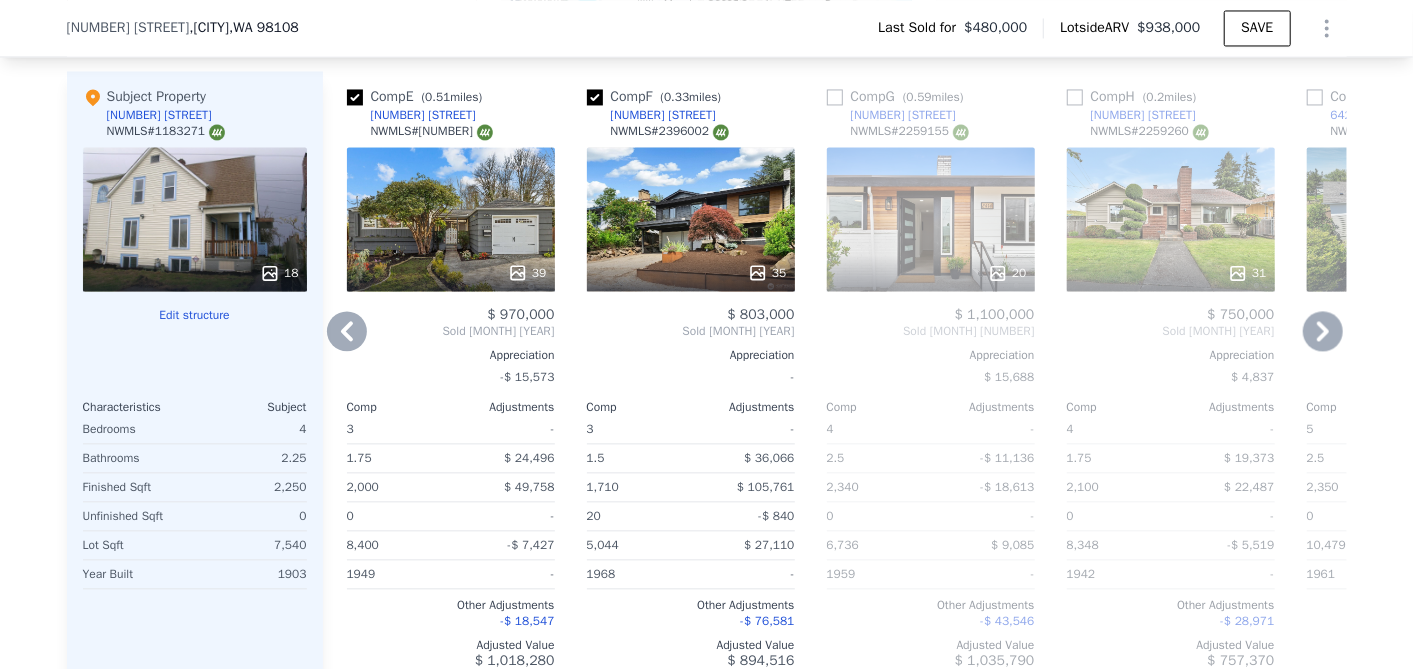 click 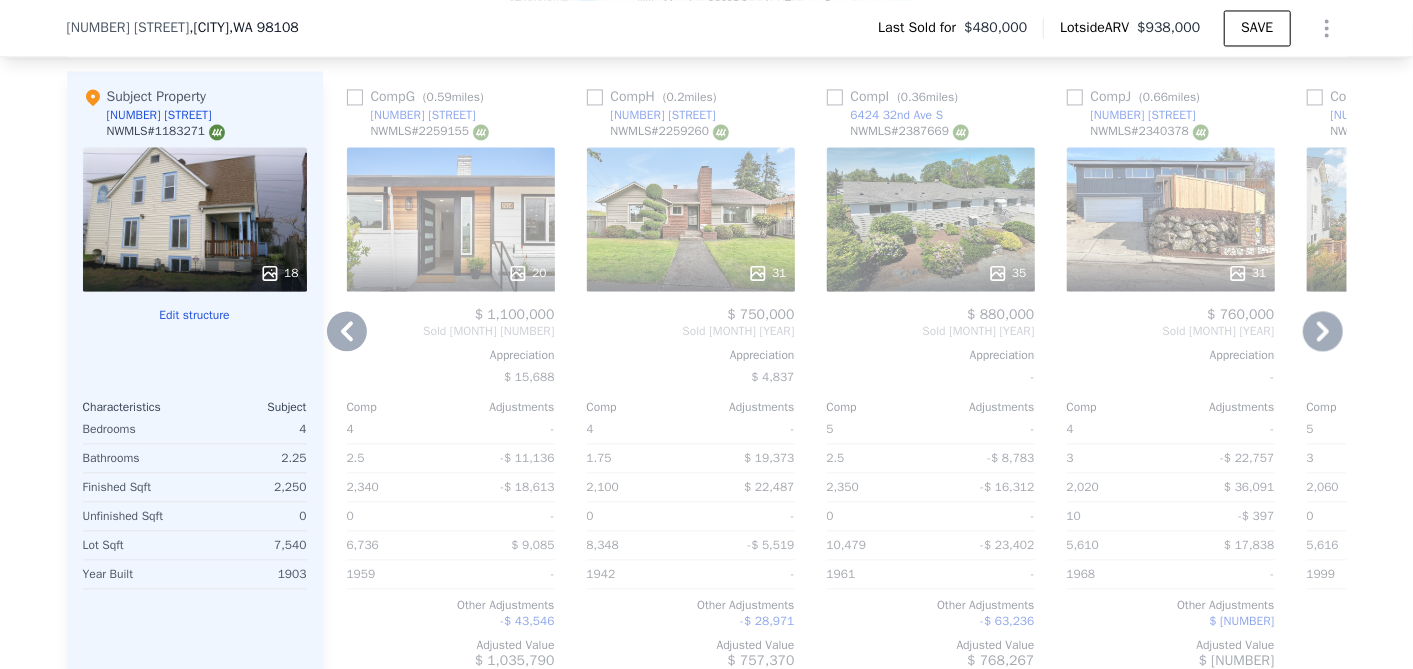 click 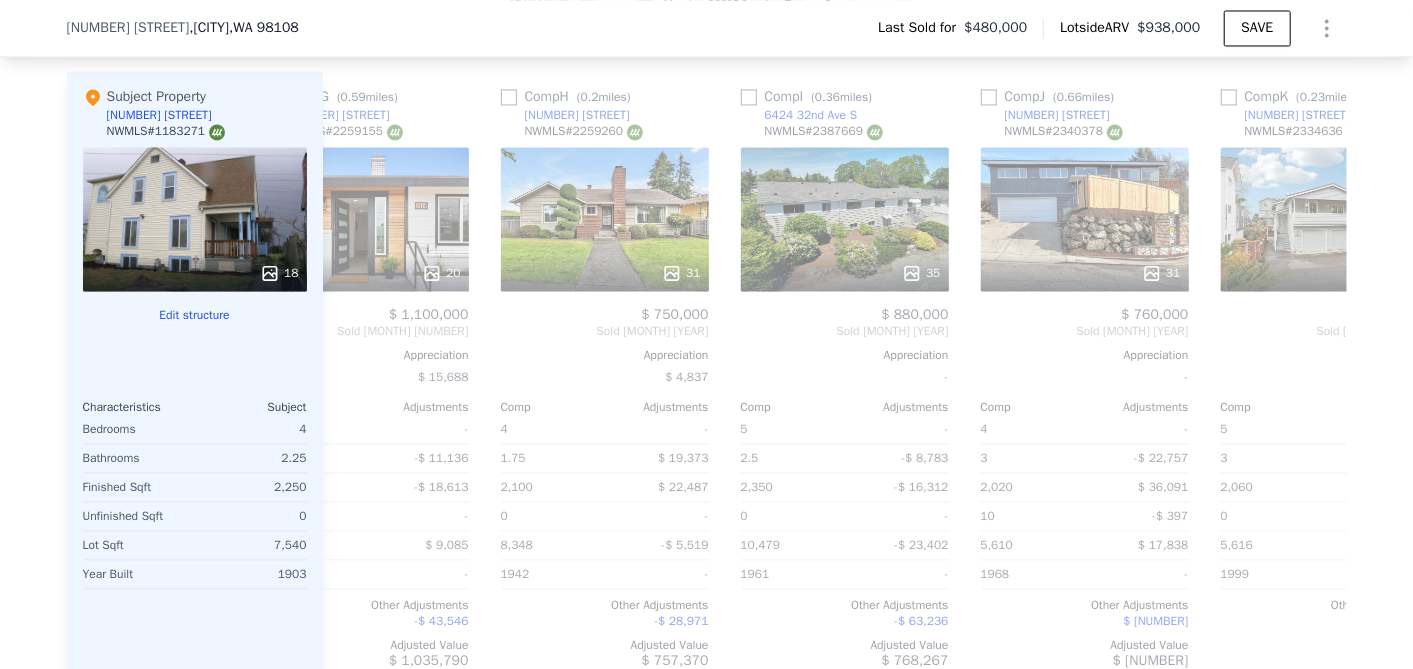 scroll, scrollTop: 0, scrollLeft: 1904, axis: horizontal 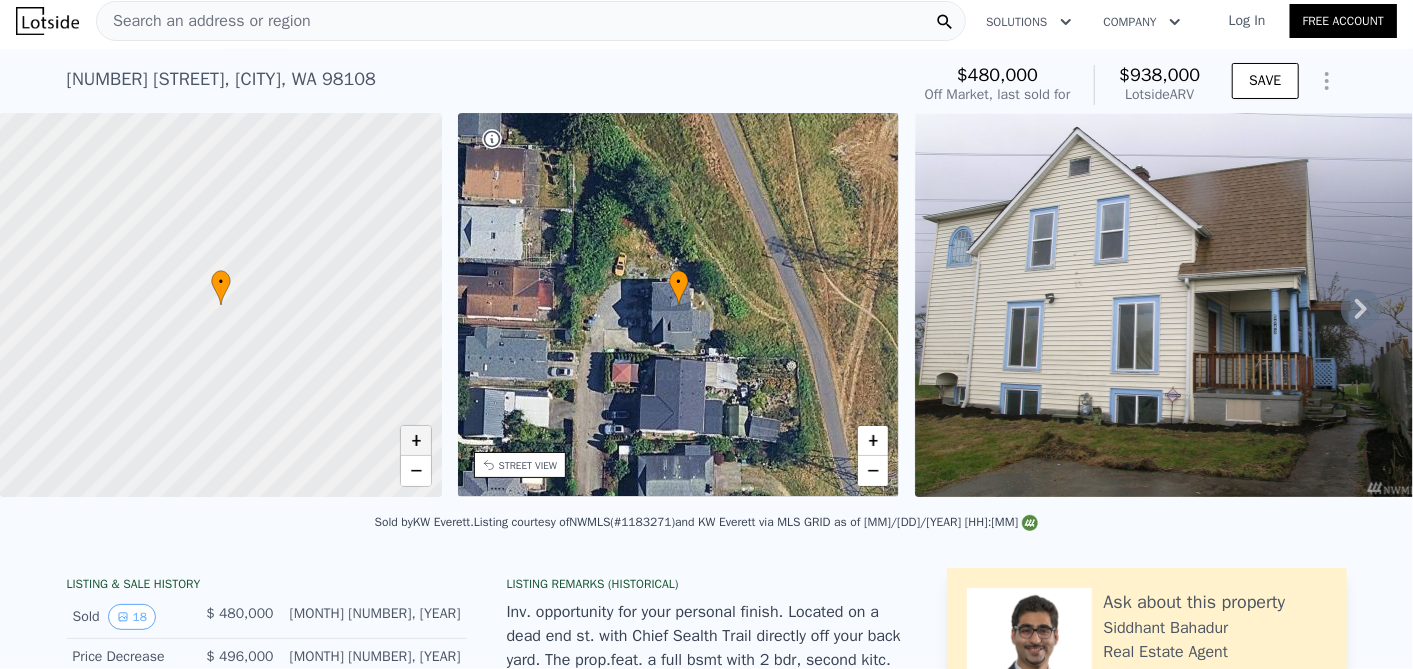 click on "+" at bounding box center (416, 441) 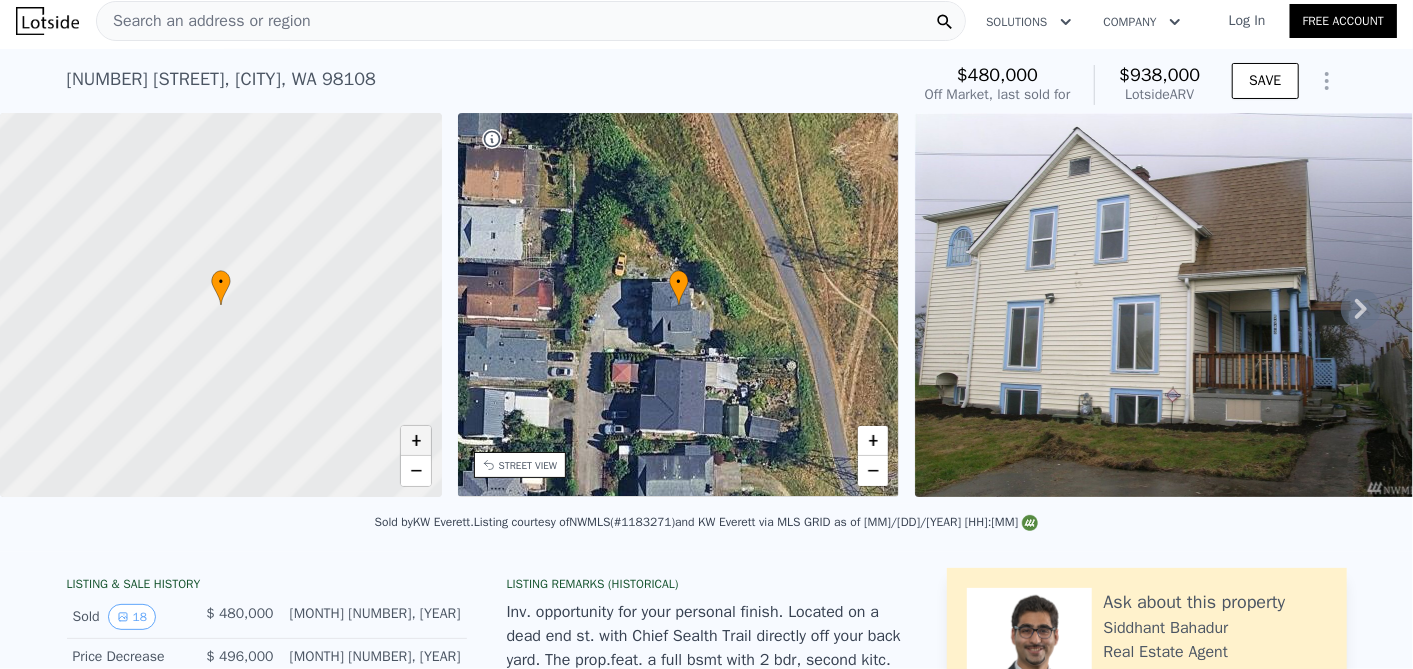 click on "+" at bounding box center (416, 441) 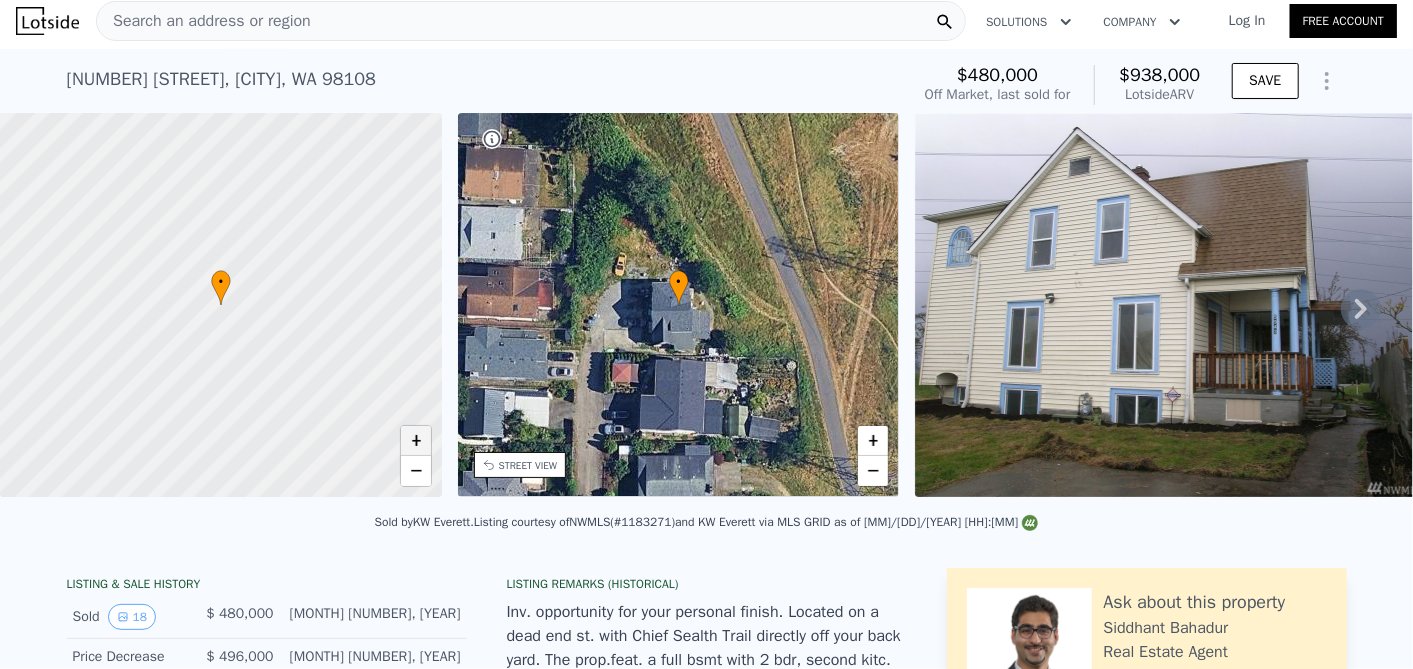 click on "+" at bounding box center [416, 441] 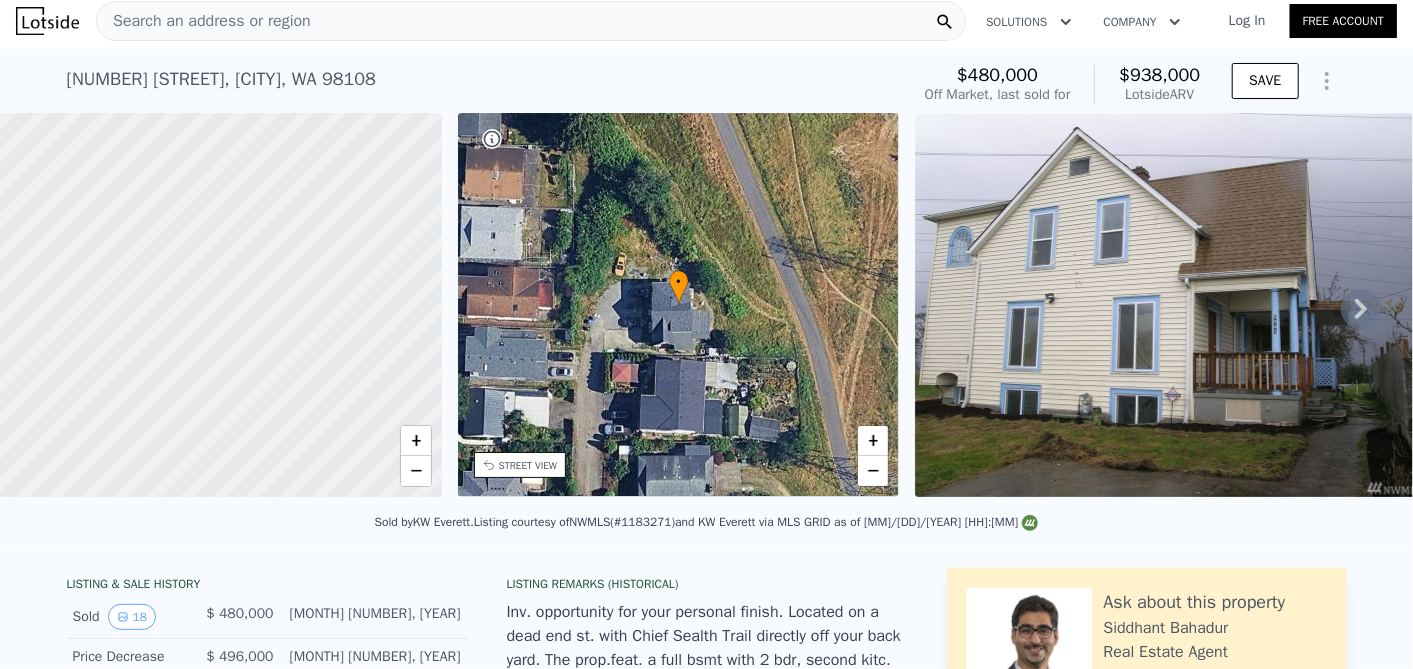 drag, startPoint x: 257, startPoint y: 389, endPoint x: 188, endPoint y: 134, distance: 264.1704 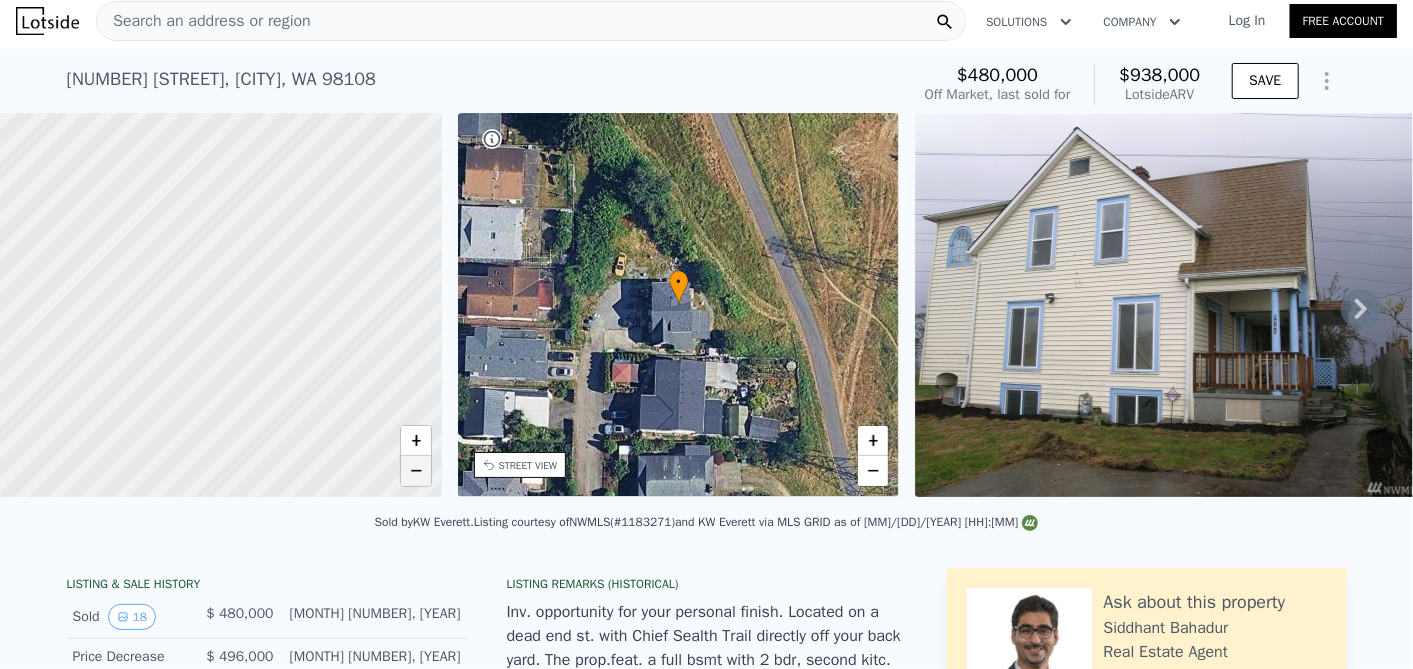 click on "−" at bounding box center [416, 471] 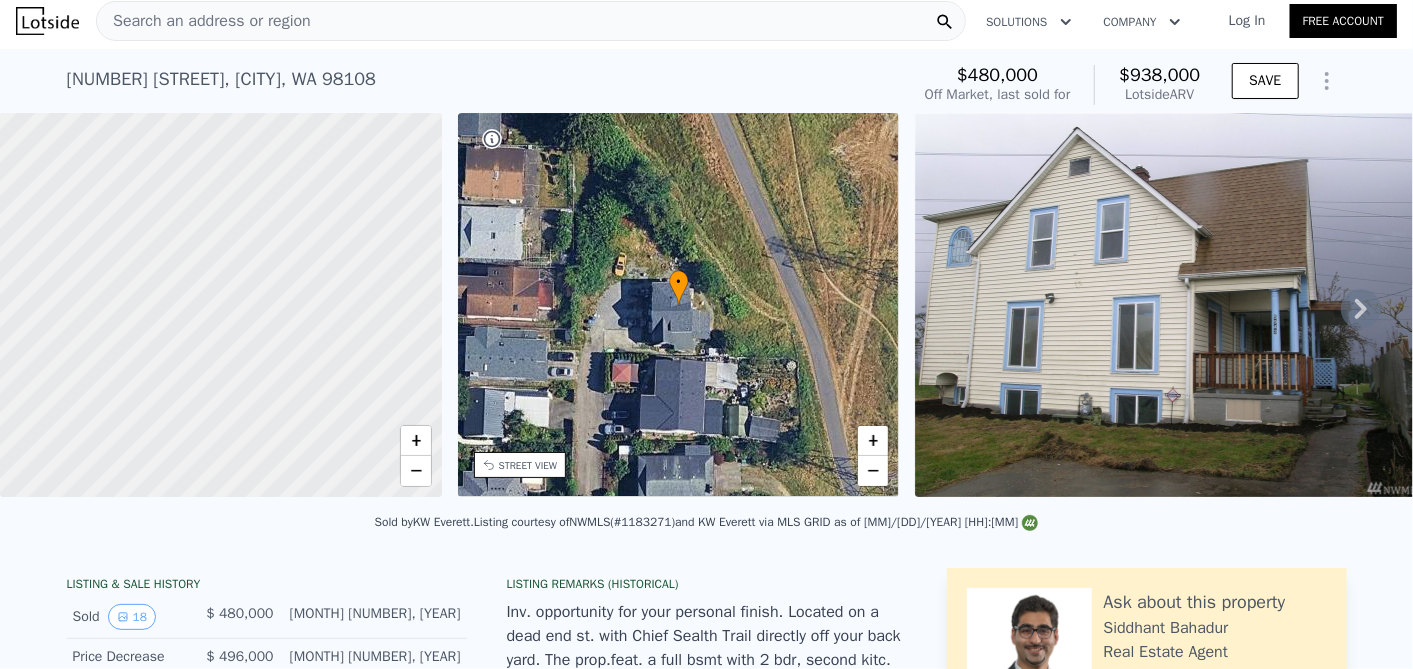 drag, startPoint x: 328, startPoint y: 424, endPoint x: 290, endPoint y: 321, distance: 109.786156 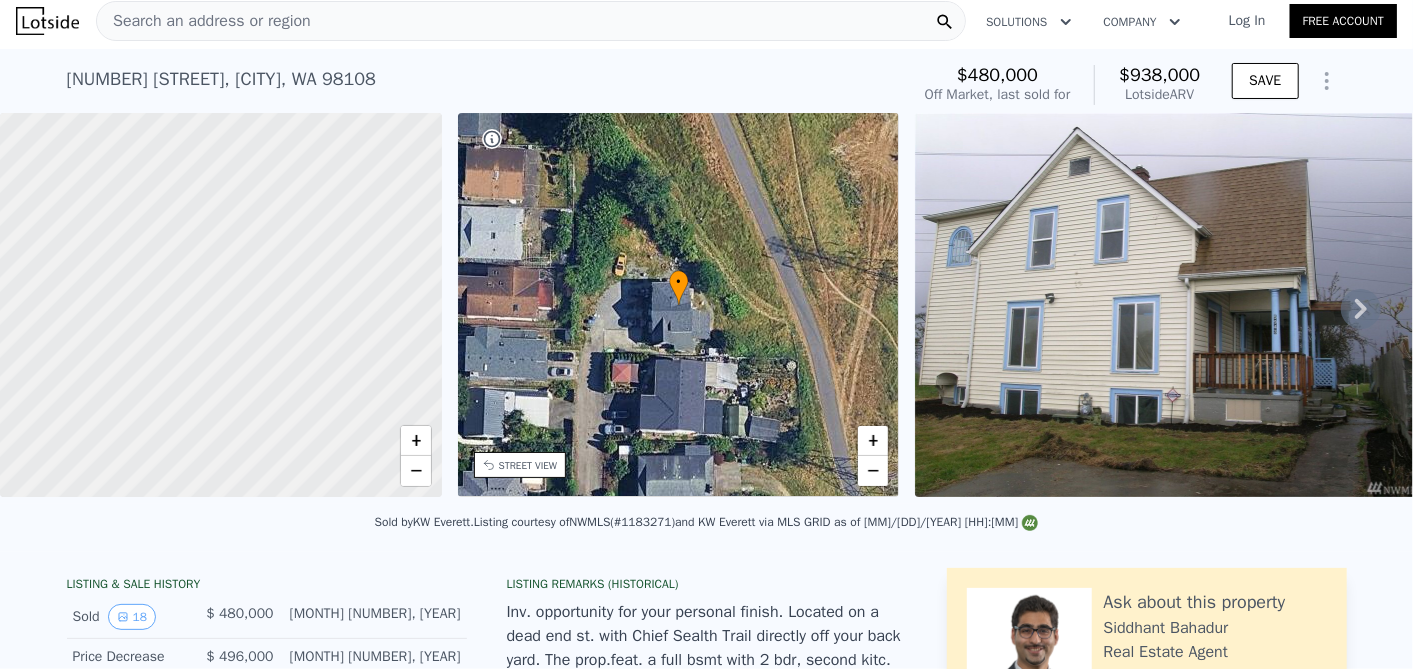 drag, startPoint x: 314, startPoint y: 404, endPoint x: 225, endPoint y: 234, distance: 191.88799 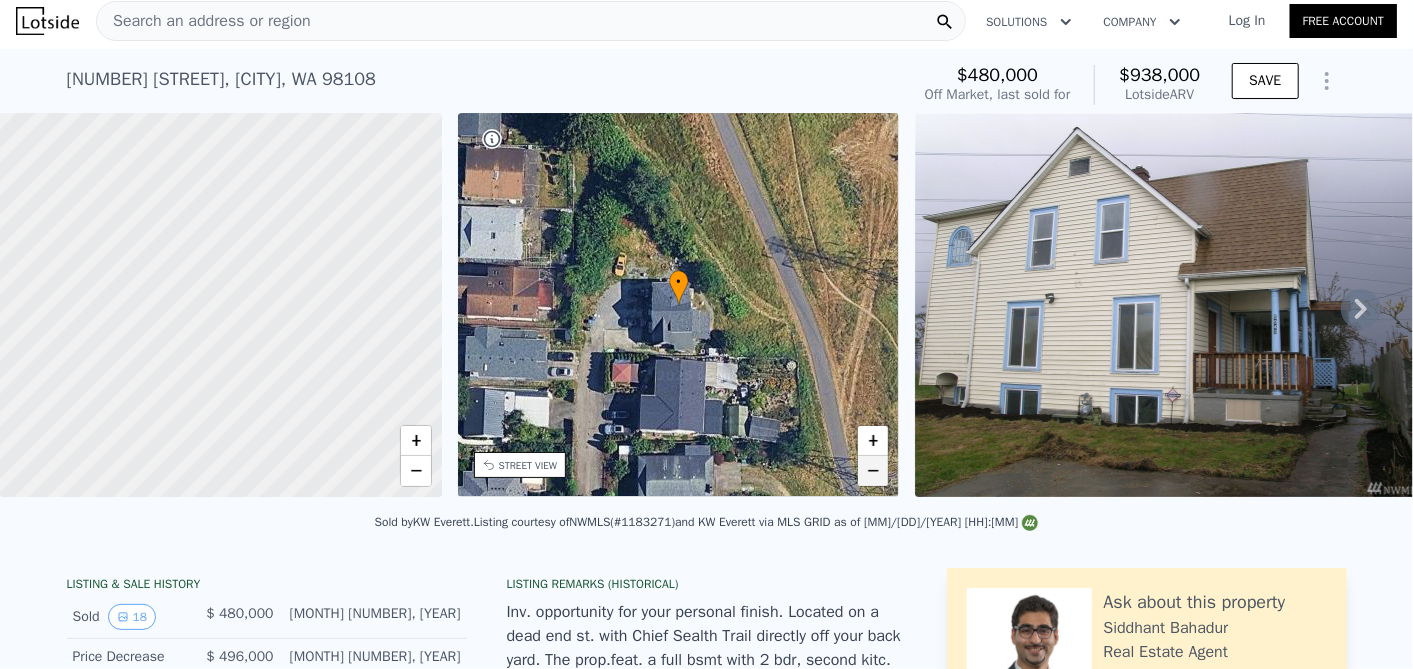click on "−" at bounding box center (873, 471) 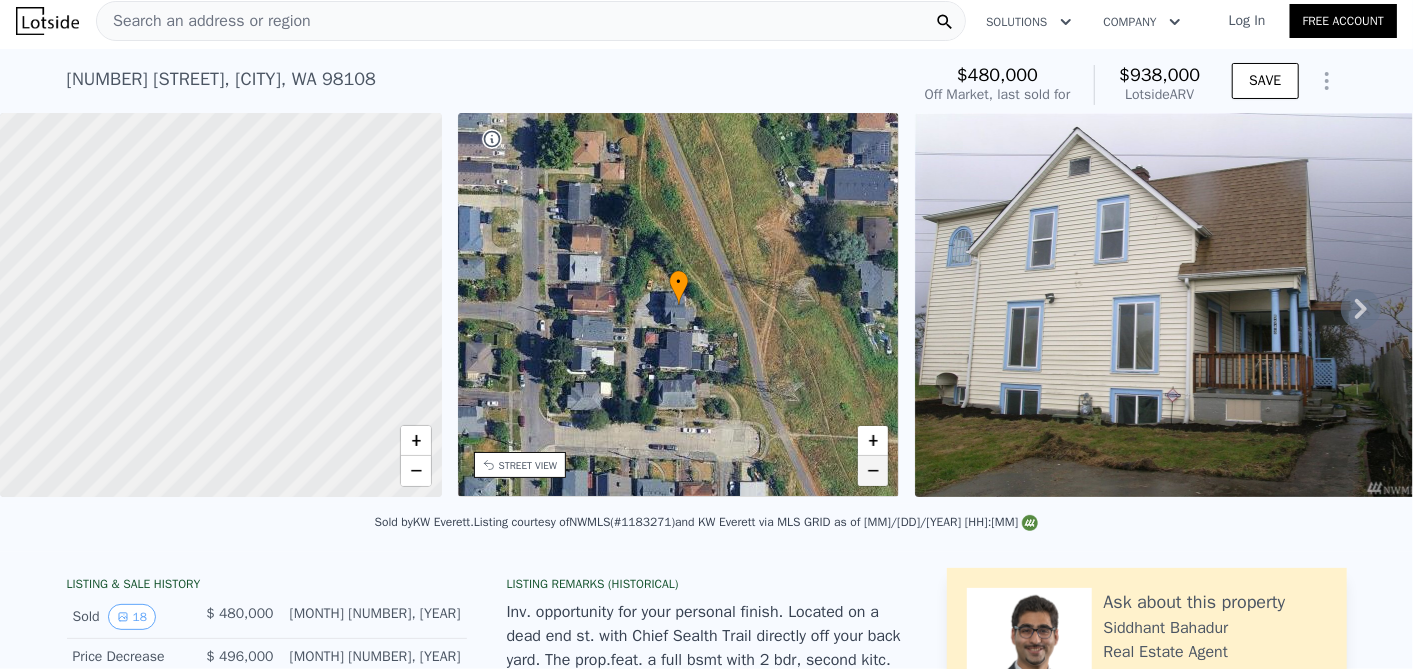 click on "−" at bounding box center (873, 471) 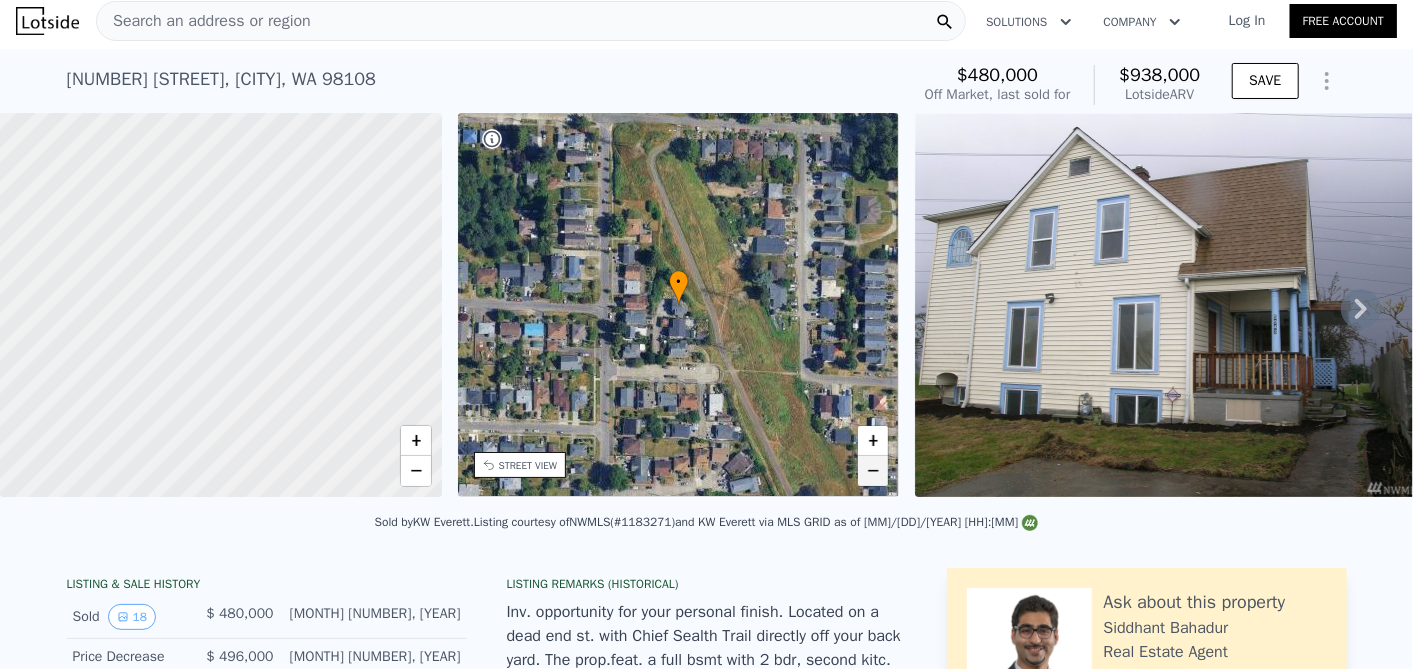click on "−" at bounding box center [873, 471] 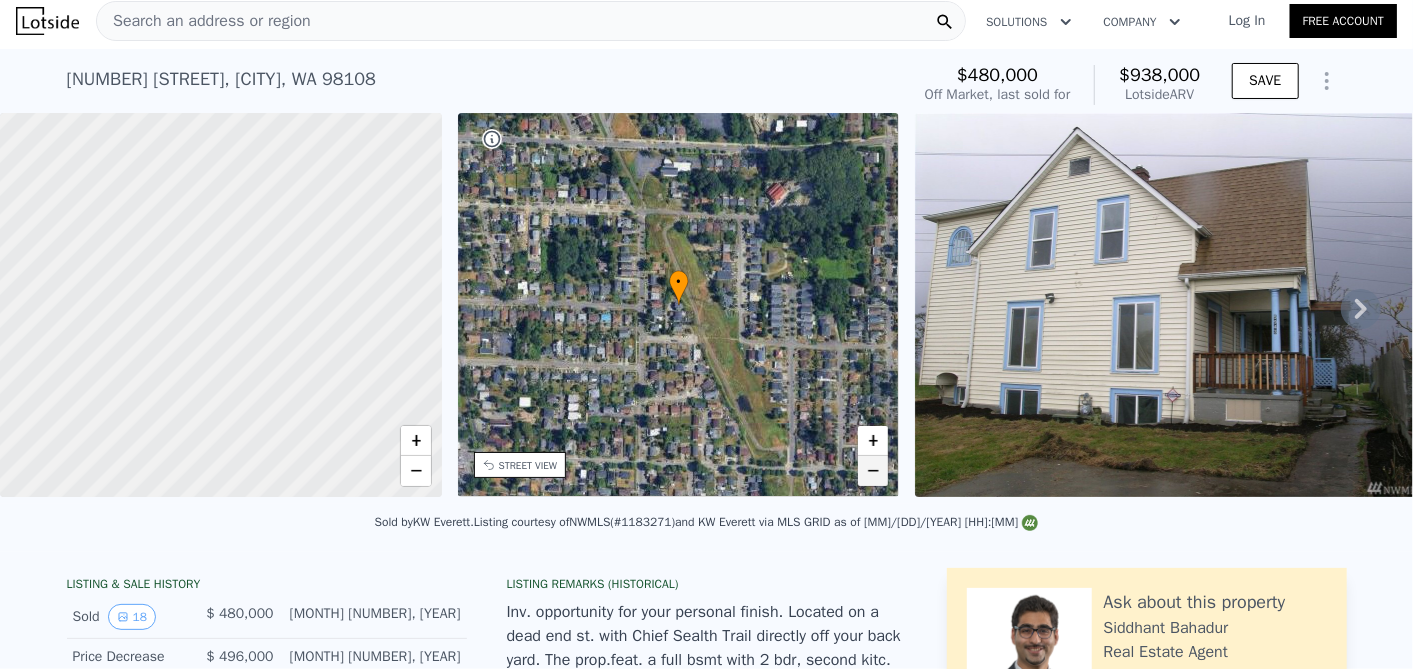 click on "−" at bounding box center [873, 471] 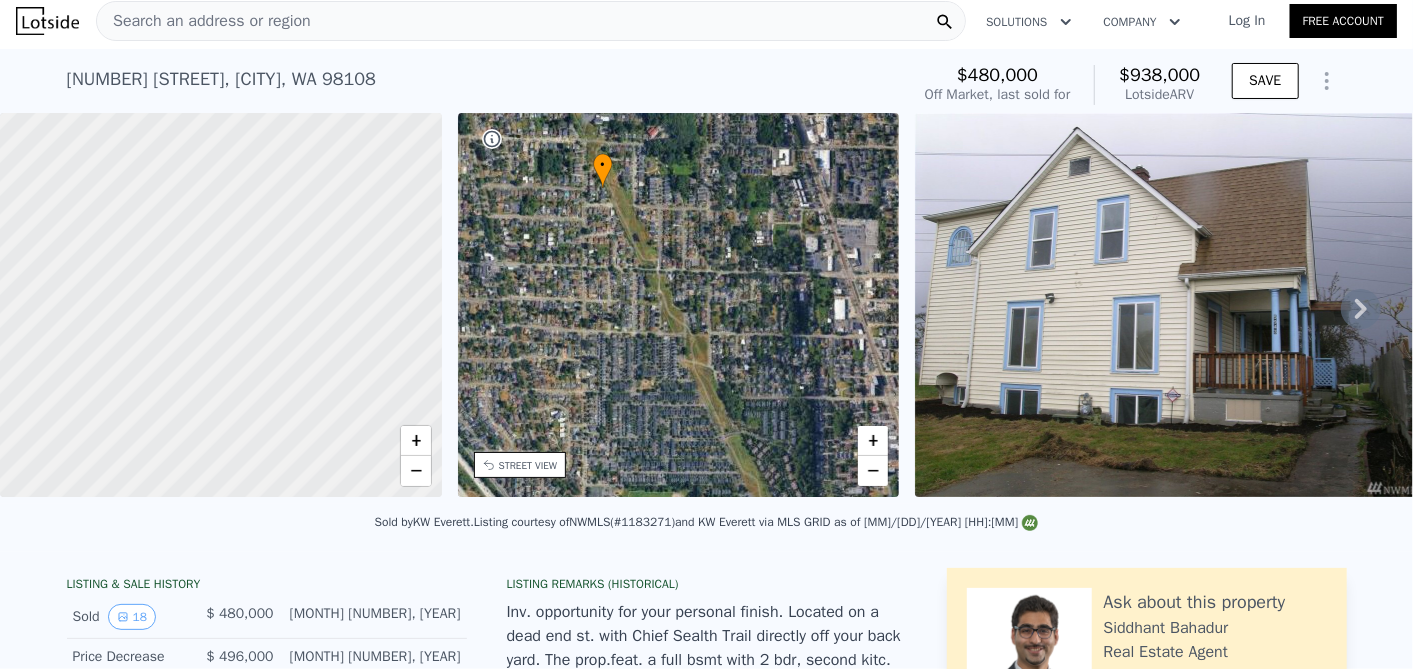 drag, startPoint x: 739, startPoint y: 404, endPoint x: 606, endPoint y: 219, distance: 227.84644 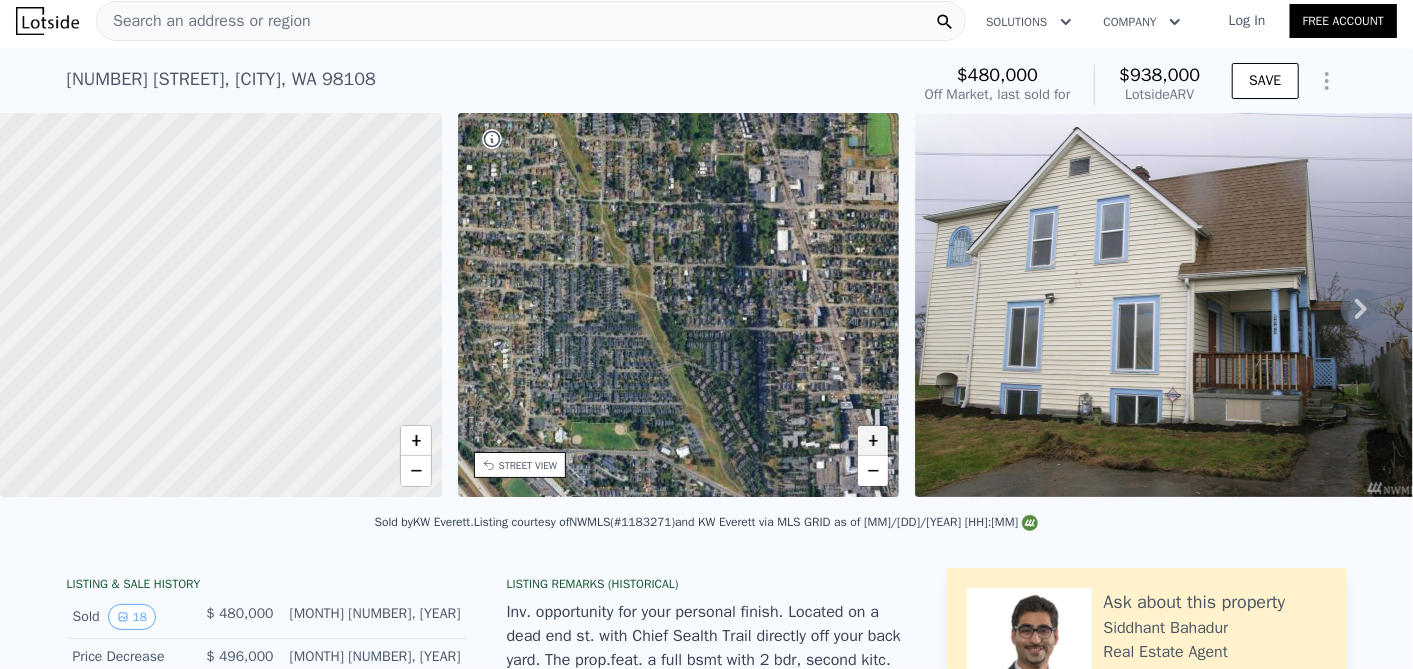 click on "+" at bounding box center (873, 441) 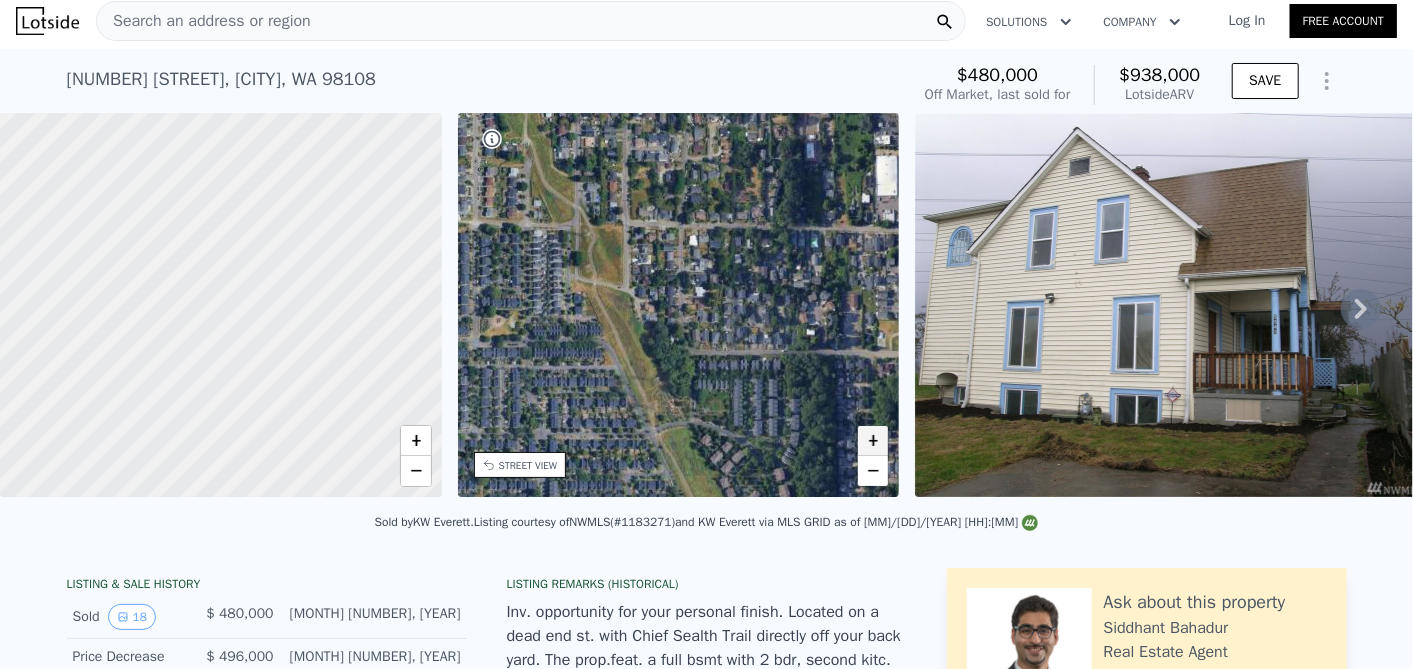 click on "+" at bounding box center [873, 441] 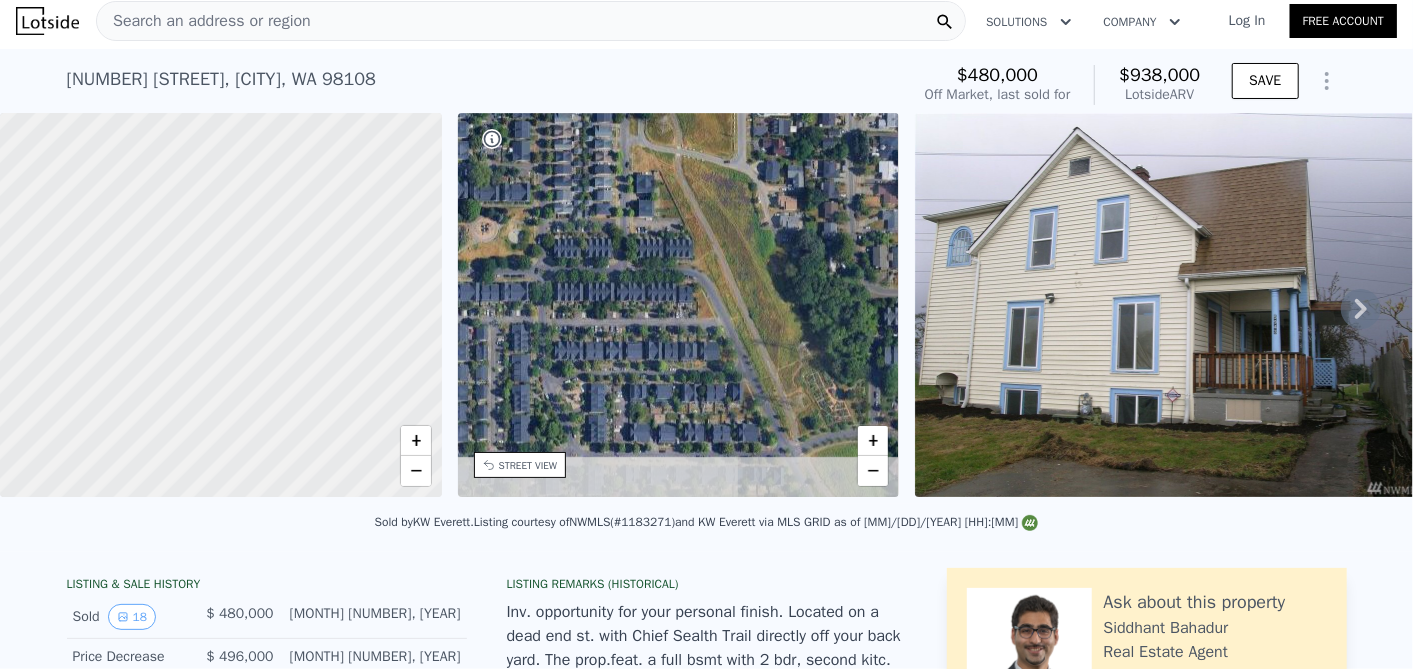 drag, startPoint x: 570, startPoint y: 345, endPoint x: 737, endPoint y: 237, distance: 198.87936 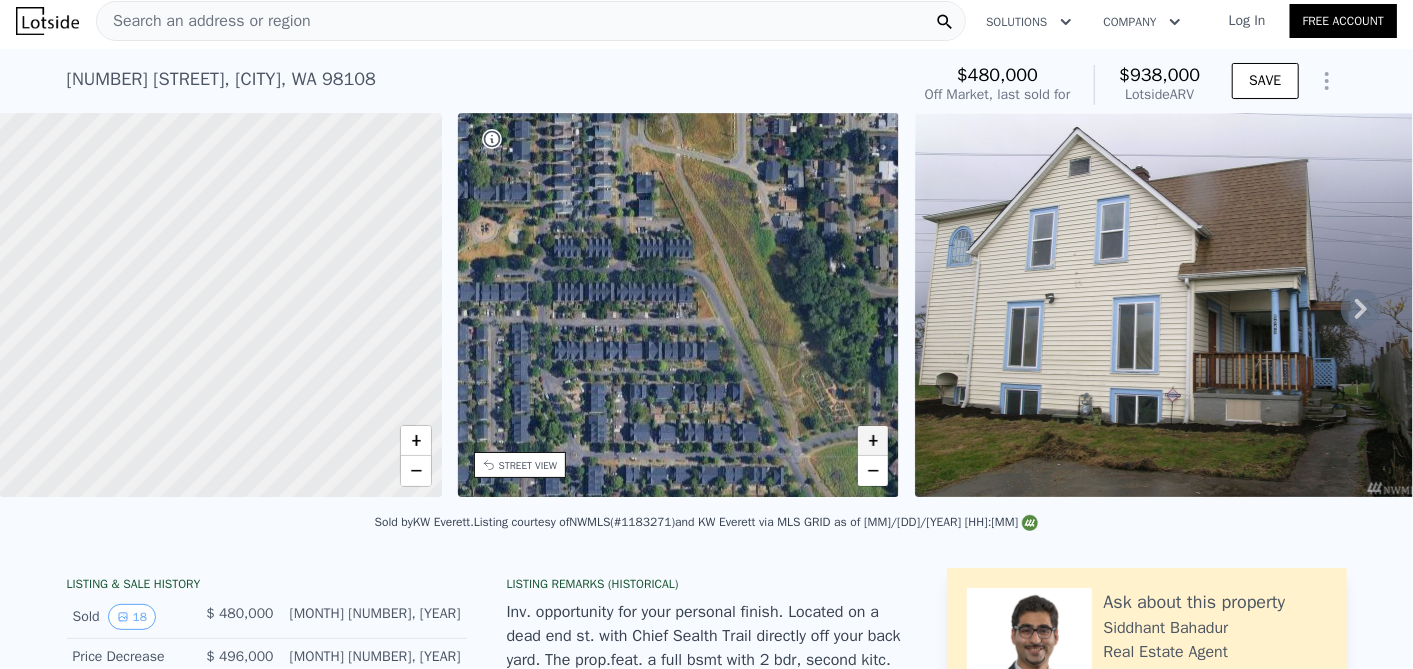 click on "+" at bounding box center [873, 441] 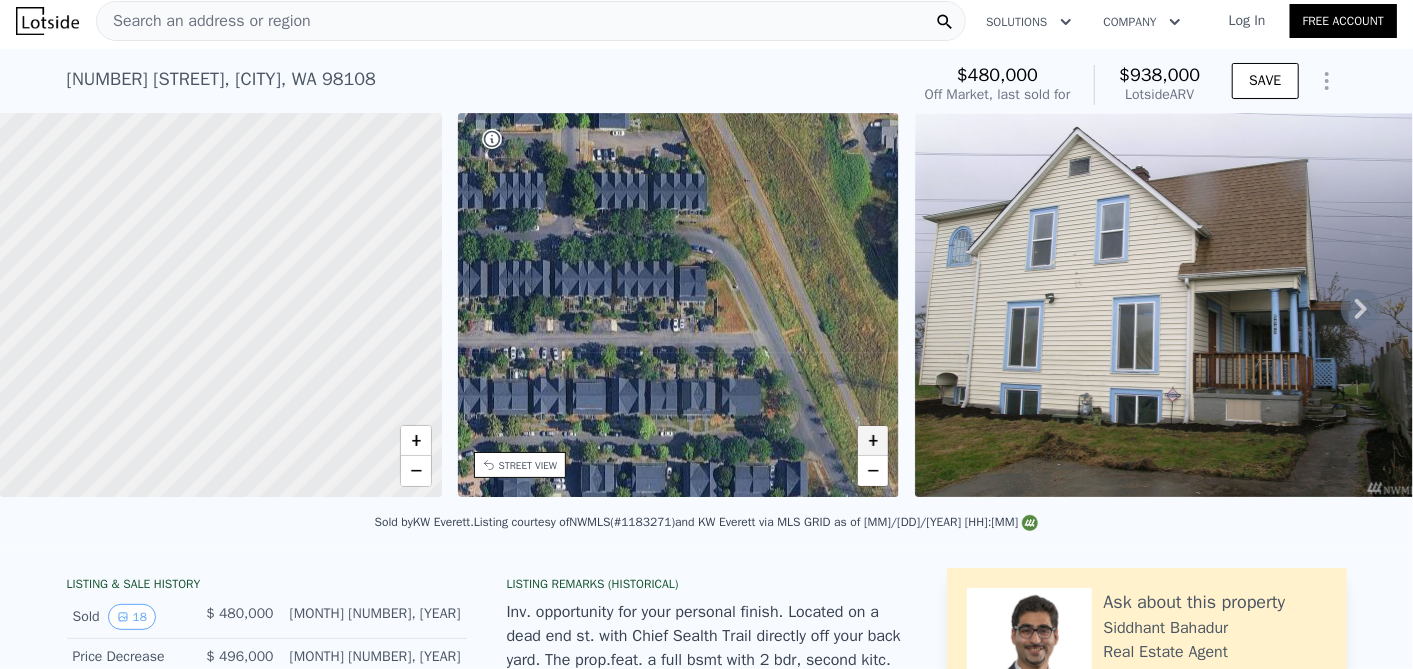 click on "+" at bounding box center [873, 441] 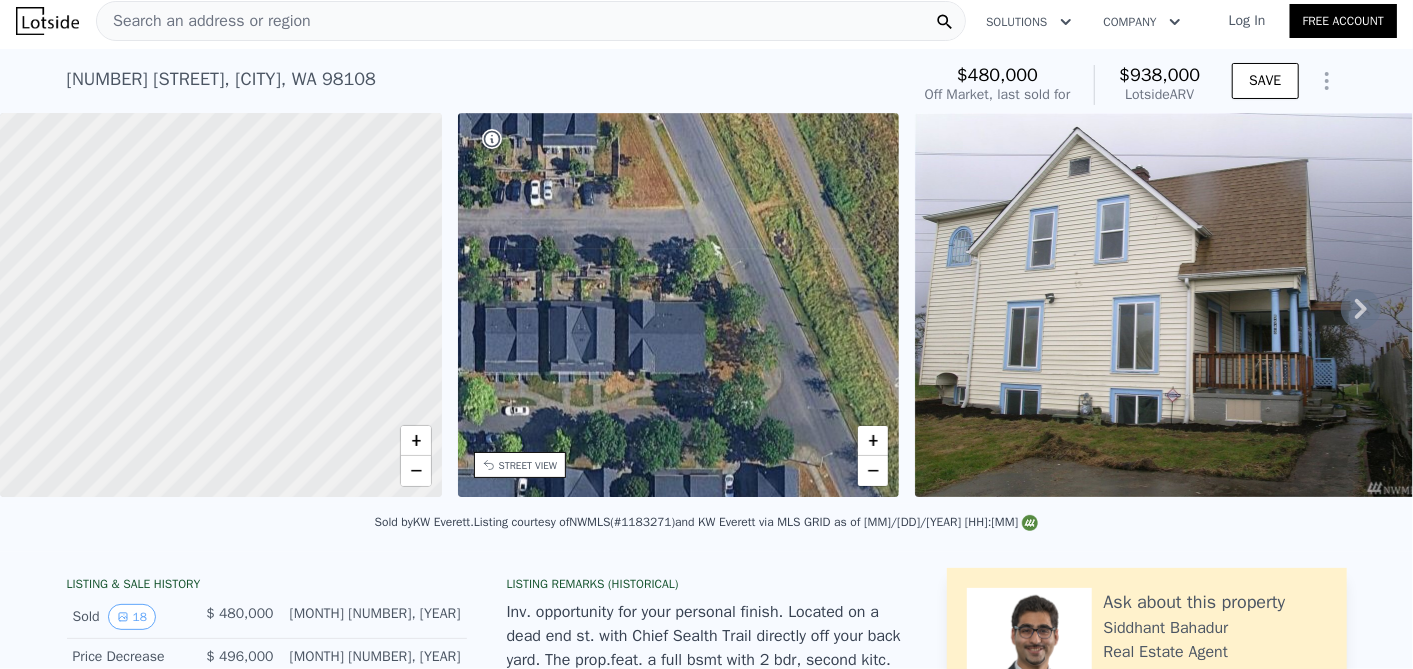 drag, startPoint x: 737, startPoint y: 368, endPoint x: 600, endPoint y: 217, distance: 203.88722 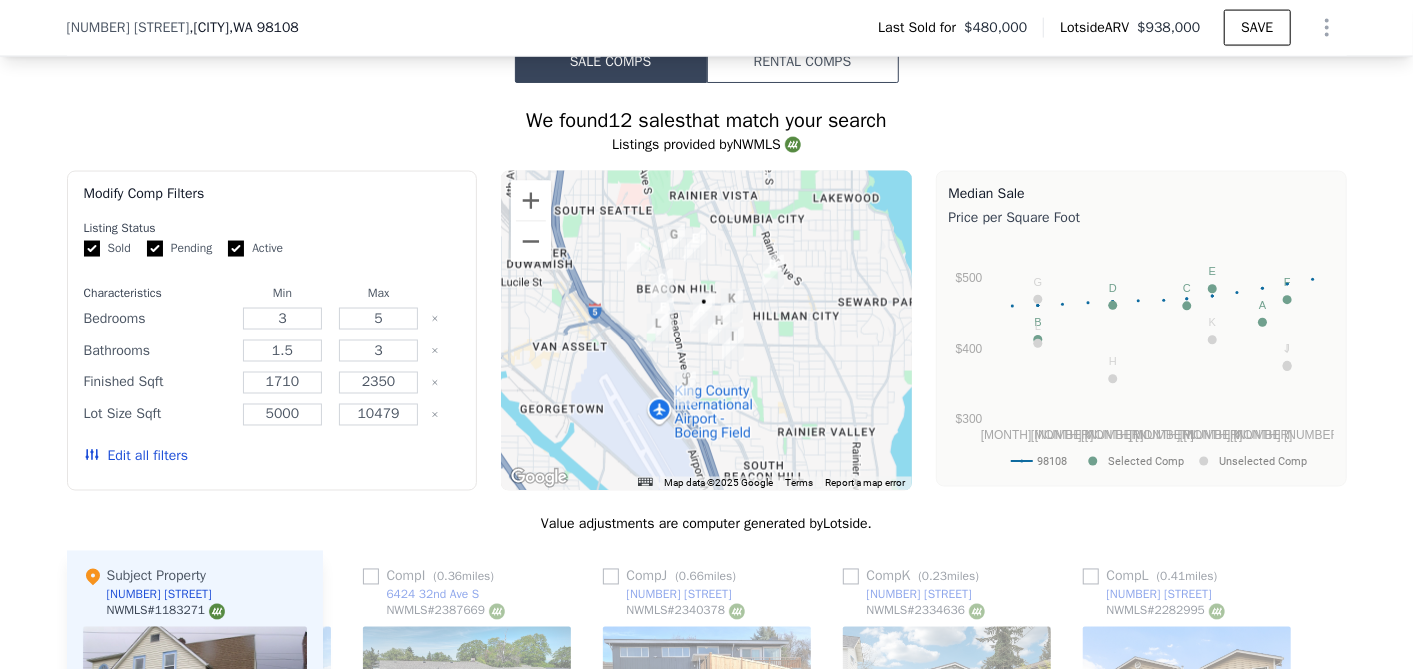 scroll, scrollTop: 1748, scrollLeft: 0, axis: vertical 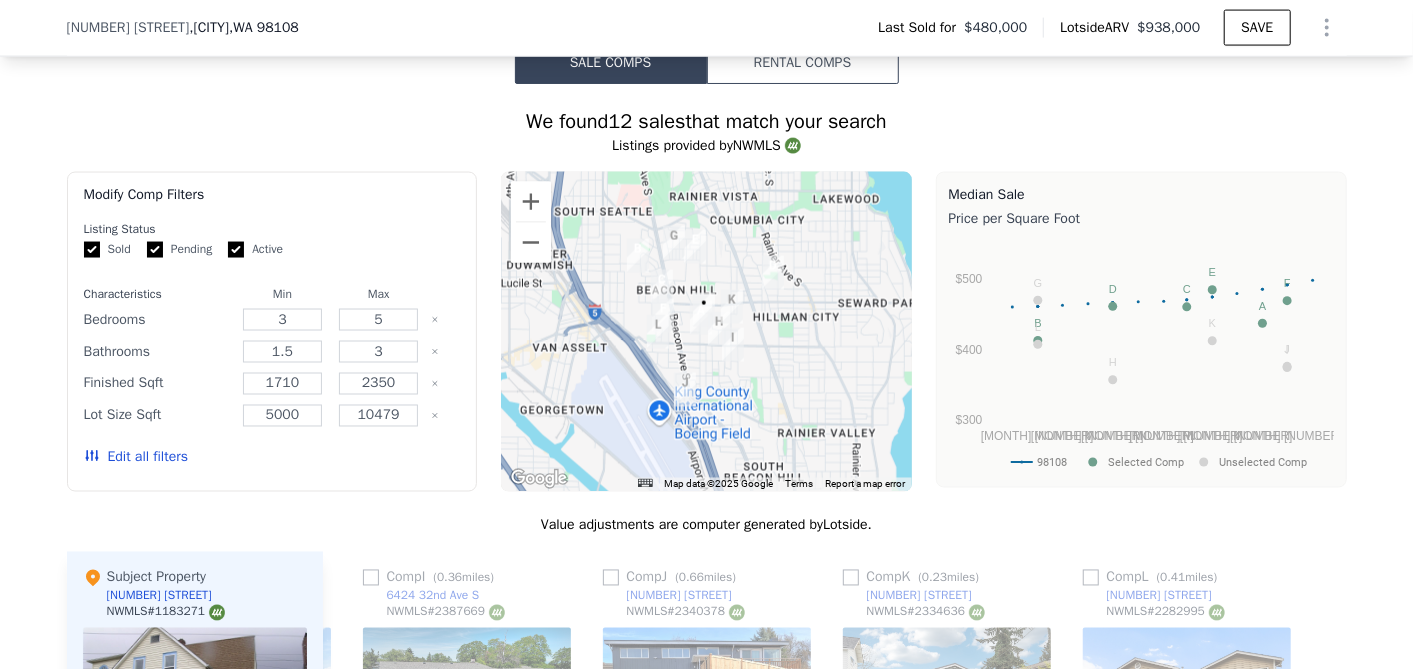 click at bounding box center (706, 332) 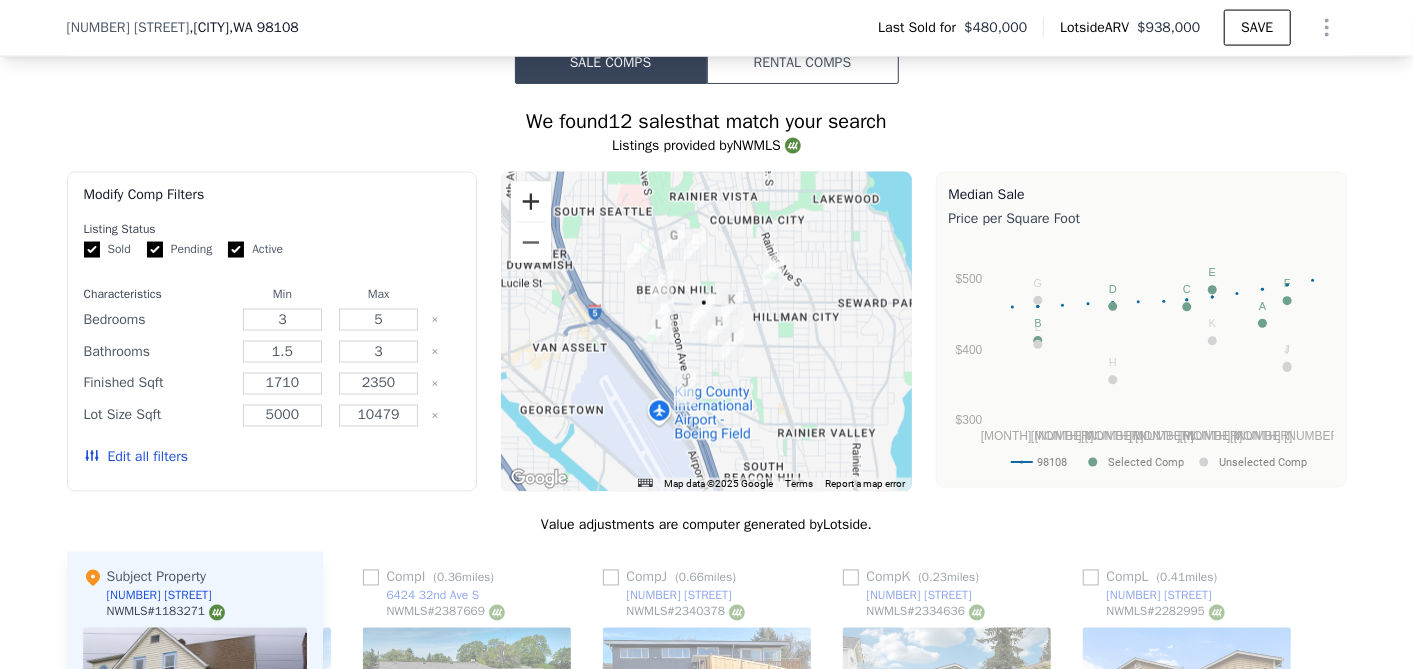 click at bounding box center [531, 202] 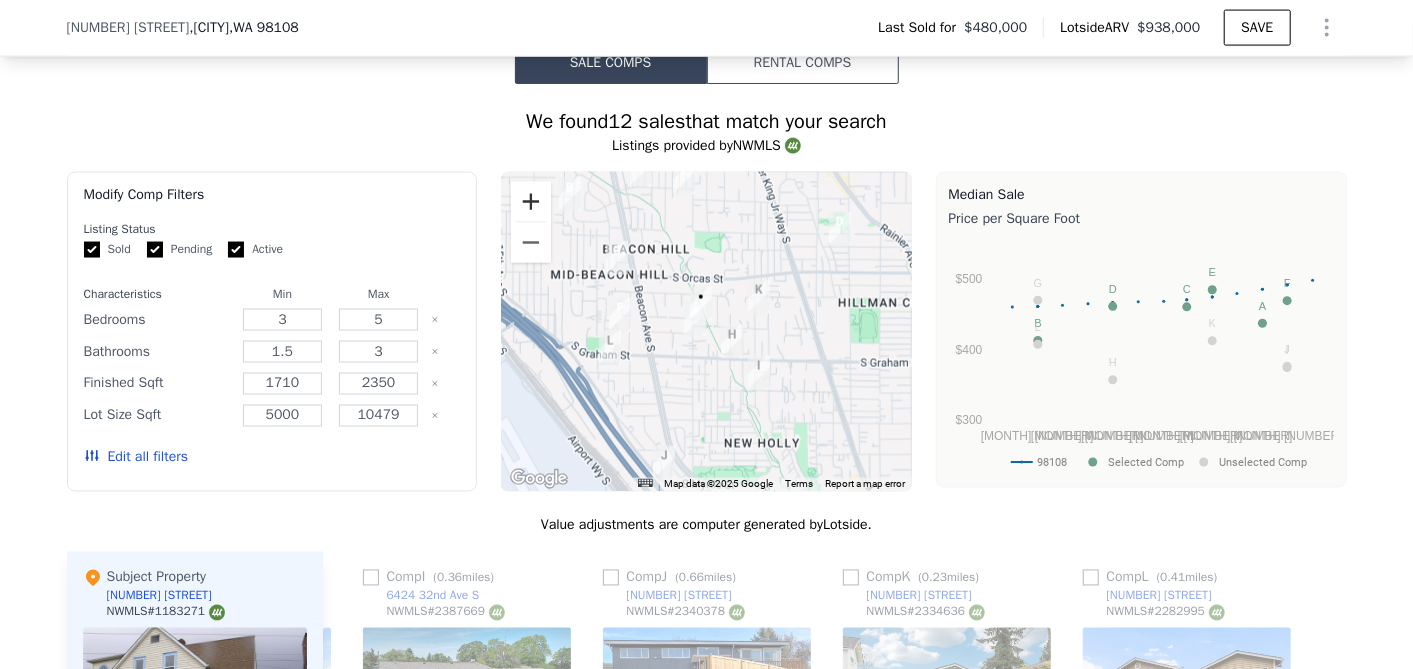 click at bounding box center (531, 202) 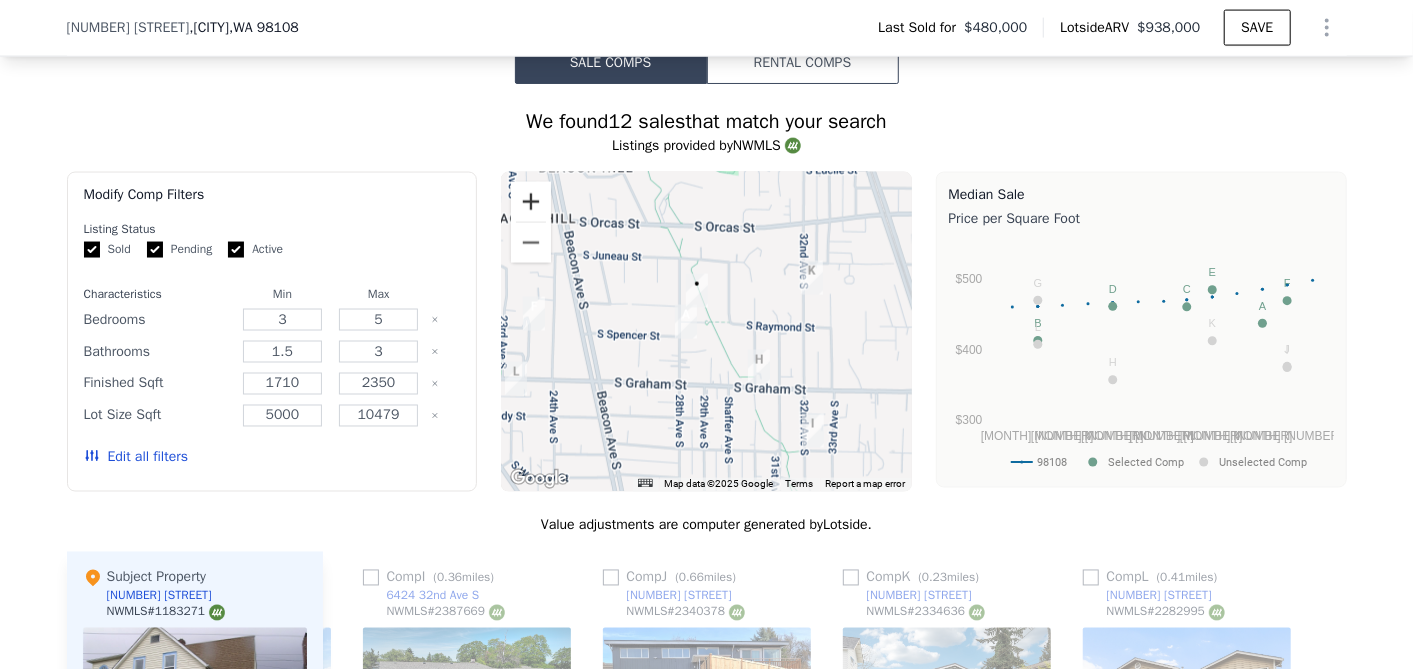 click at bounding box center [531, 202] 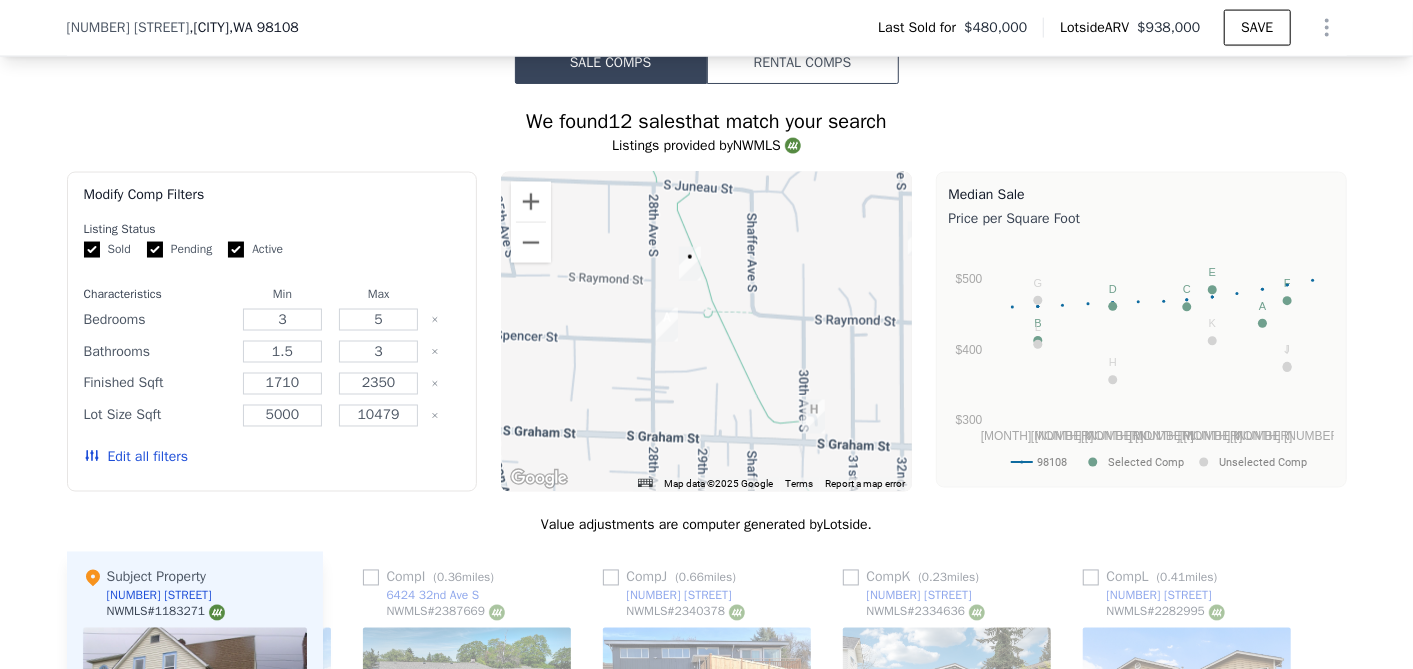 click at bounding box center [667, 325] 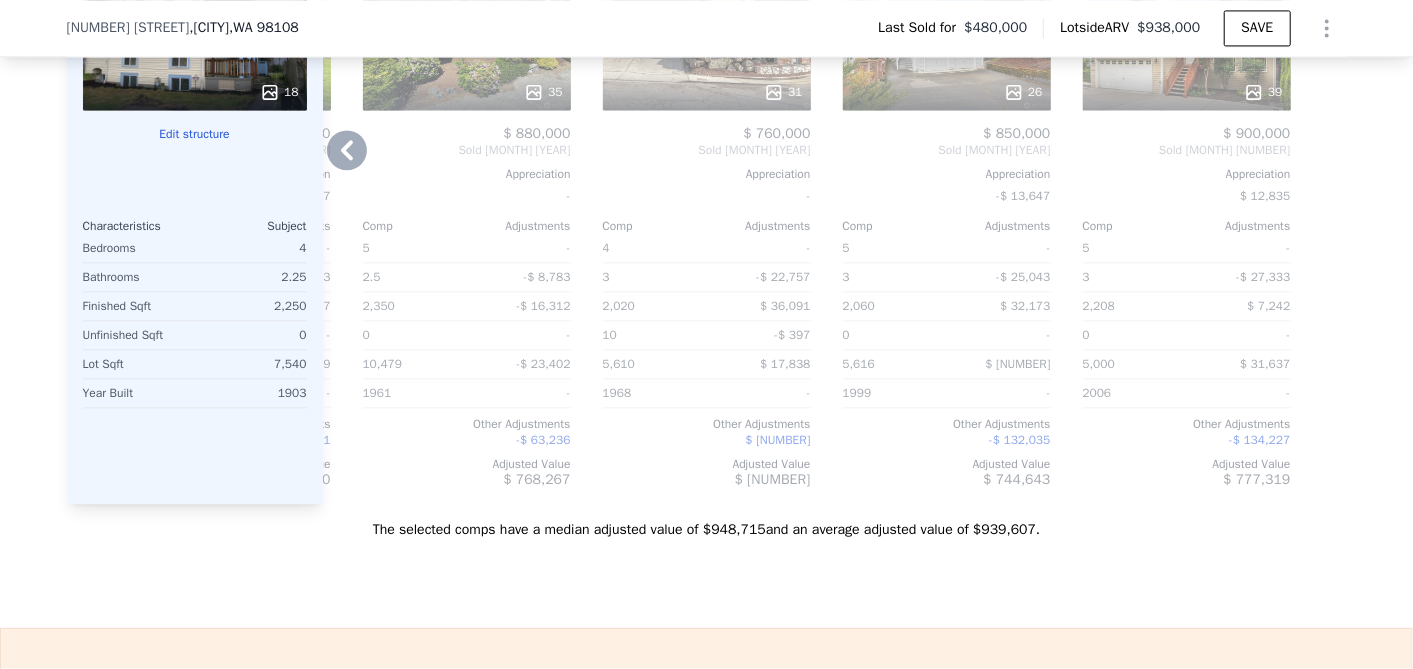 scroll, scrollTop: 2408, scrollLeft: 0, axis: vertical 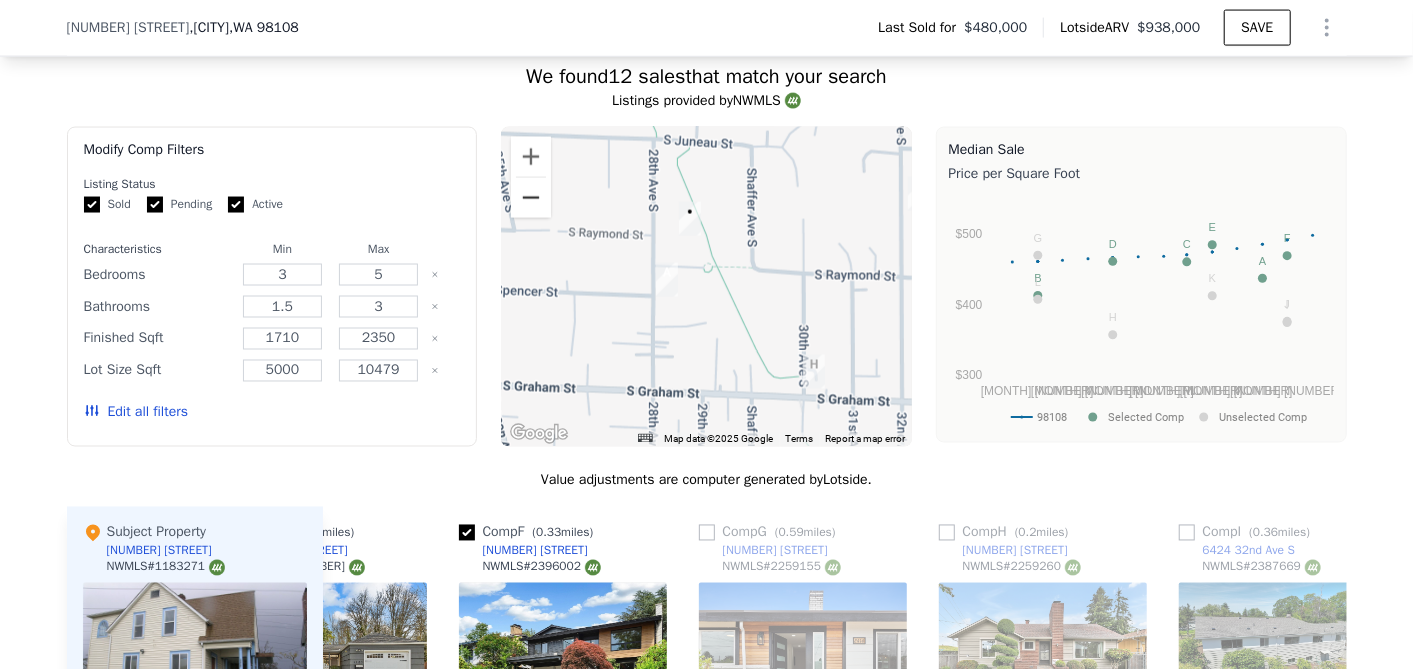 click at bounding box center (531, 198) 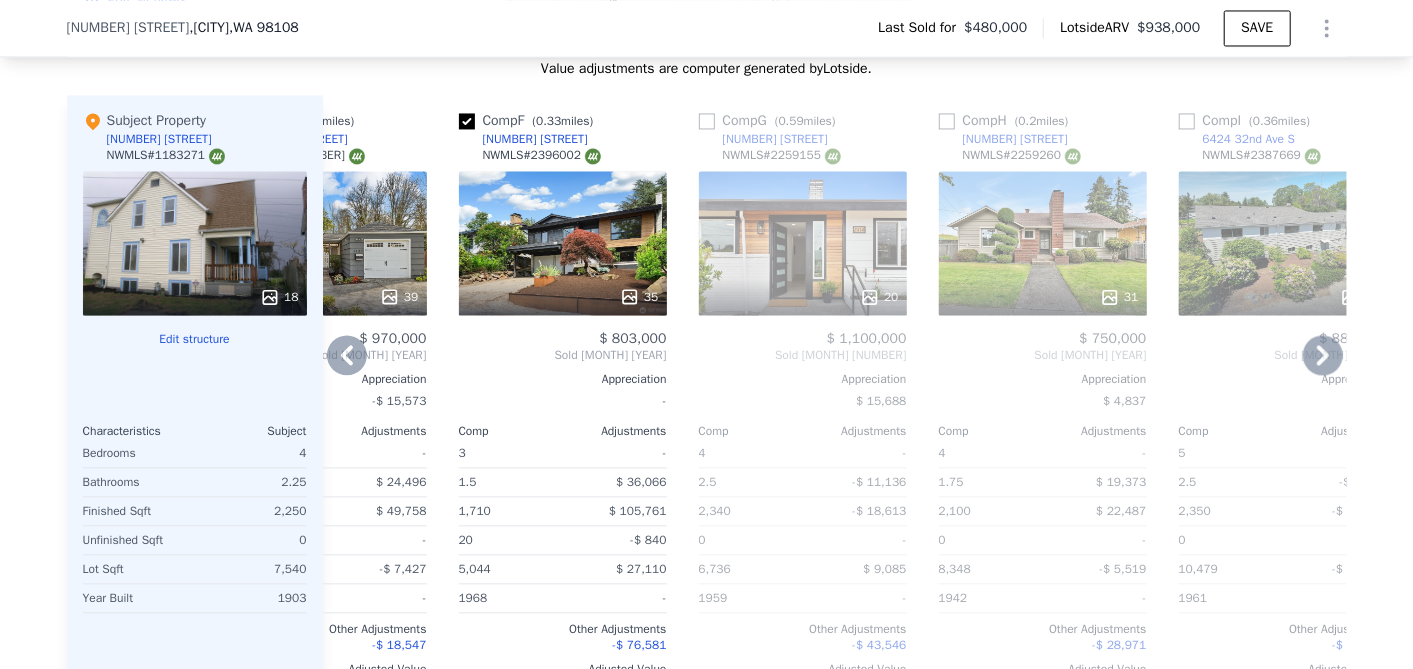 scroll, scrollTop: 2215, scrollLeft: 0, axis: vertical 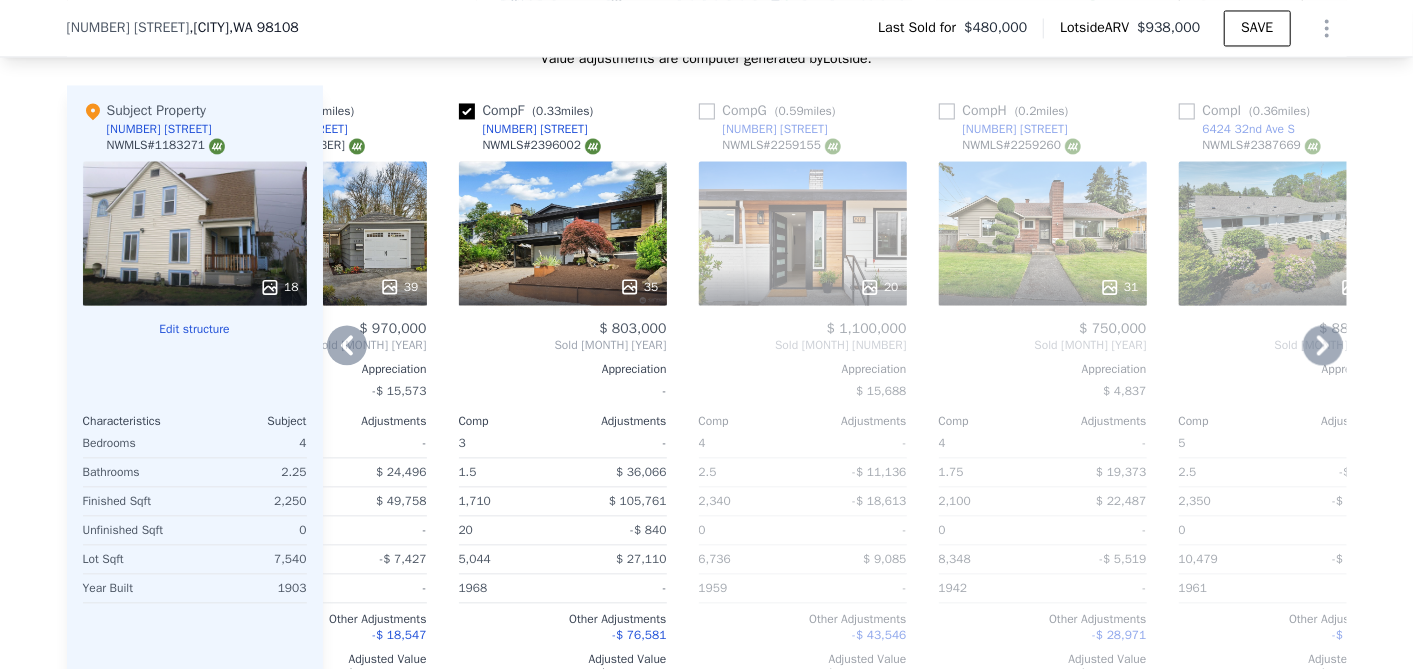 click 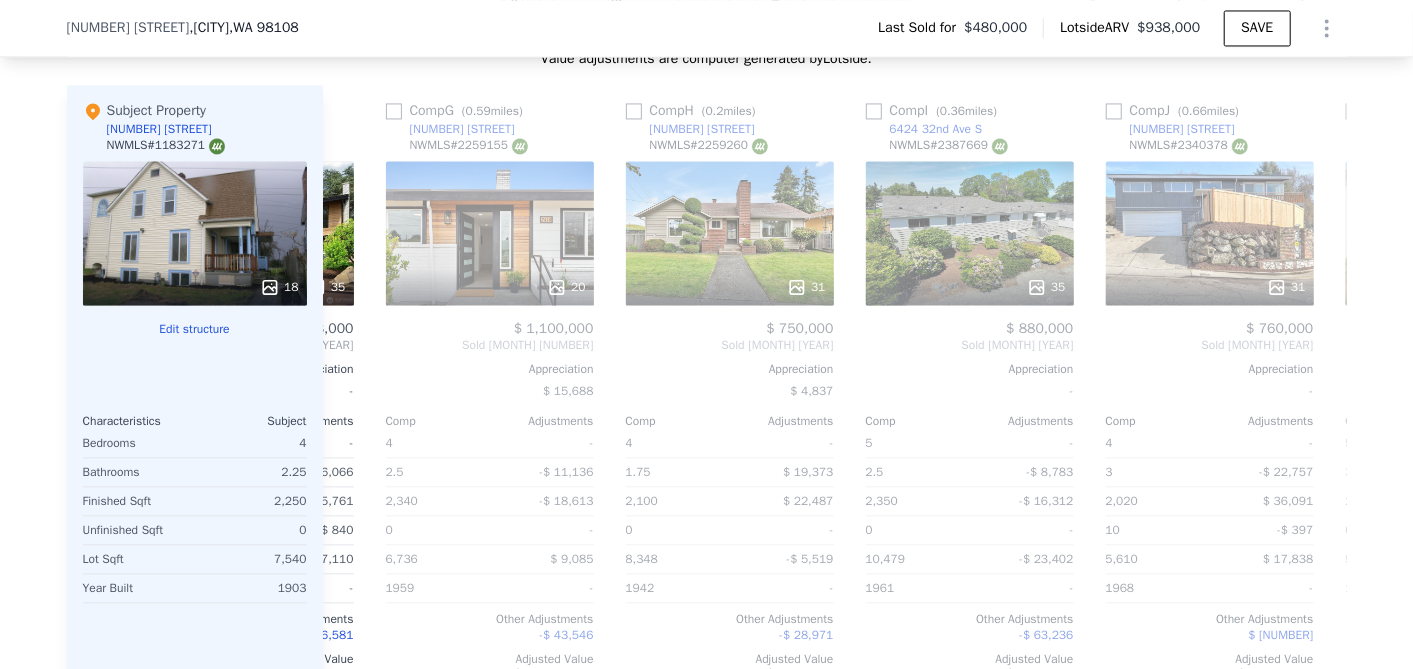 scroll, scrollTop: 0, scrollLeft: 1568, axis: horizontal 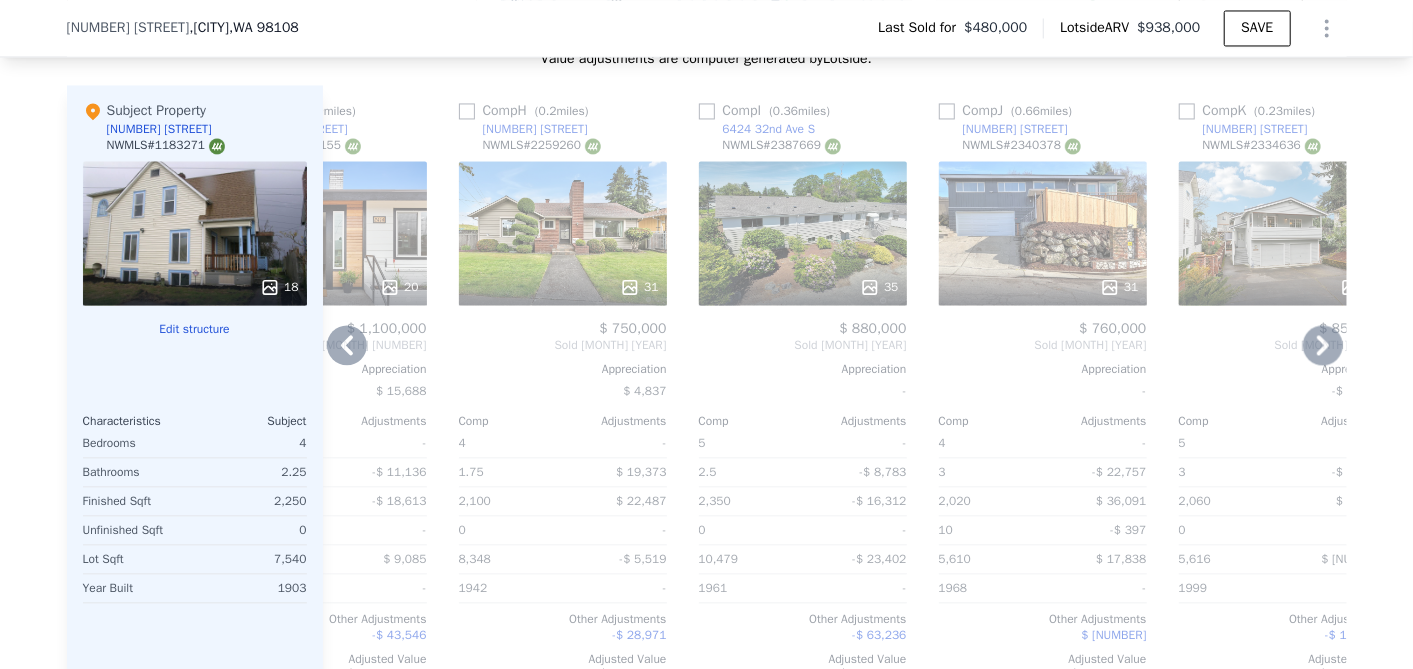 click 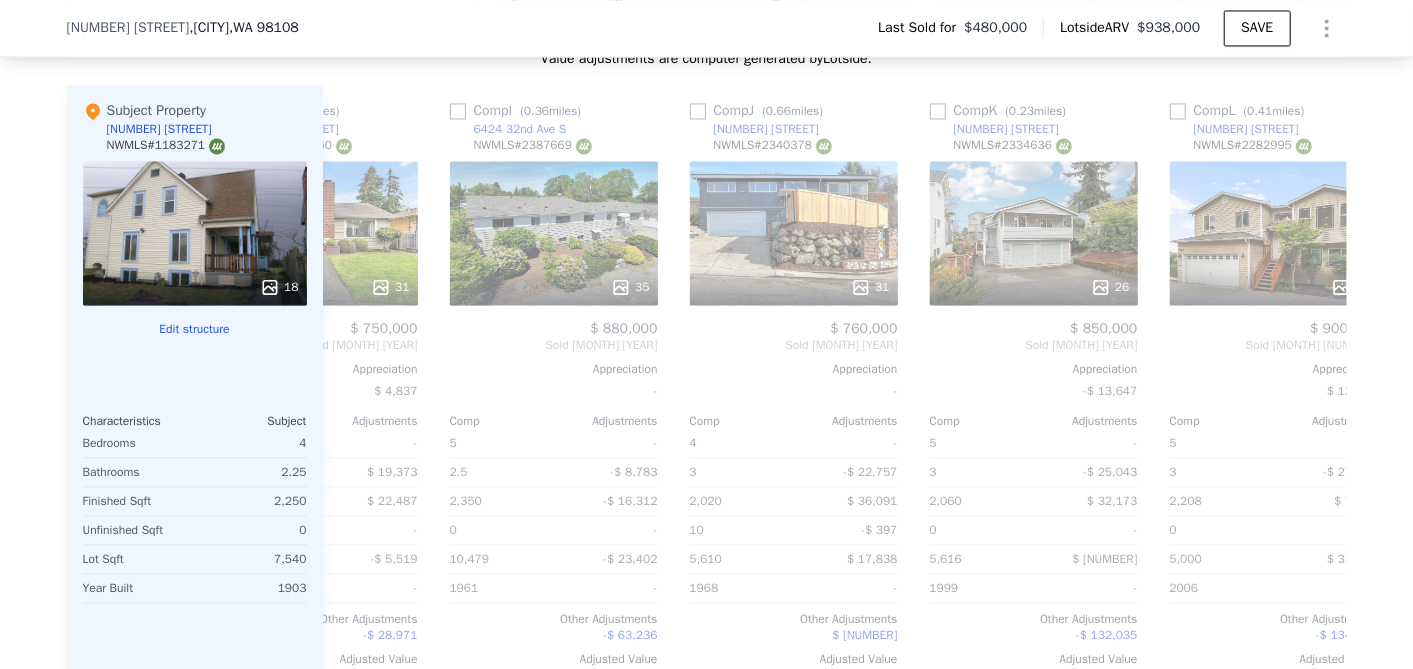 scroll, scrollTop: 0, scrollLeft: 1904, axis: horizontal 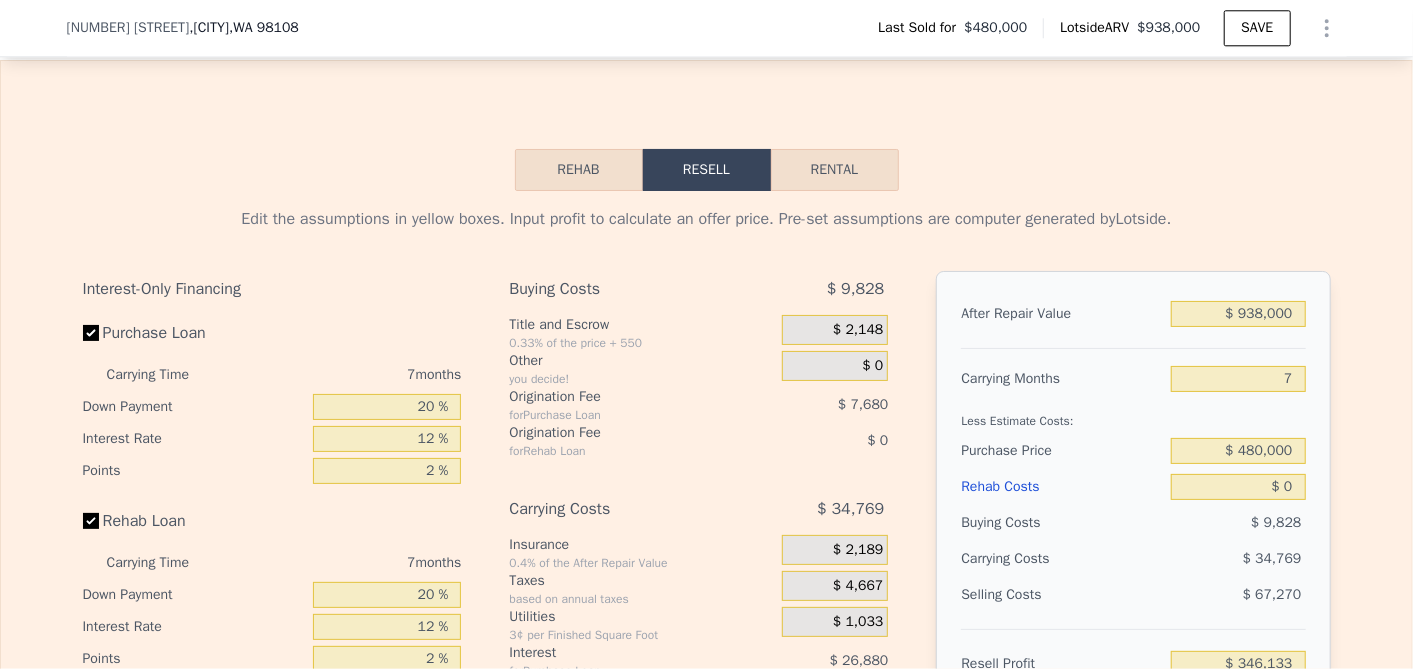 click on "Rental" at bounding box center [835, 170] 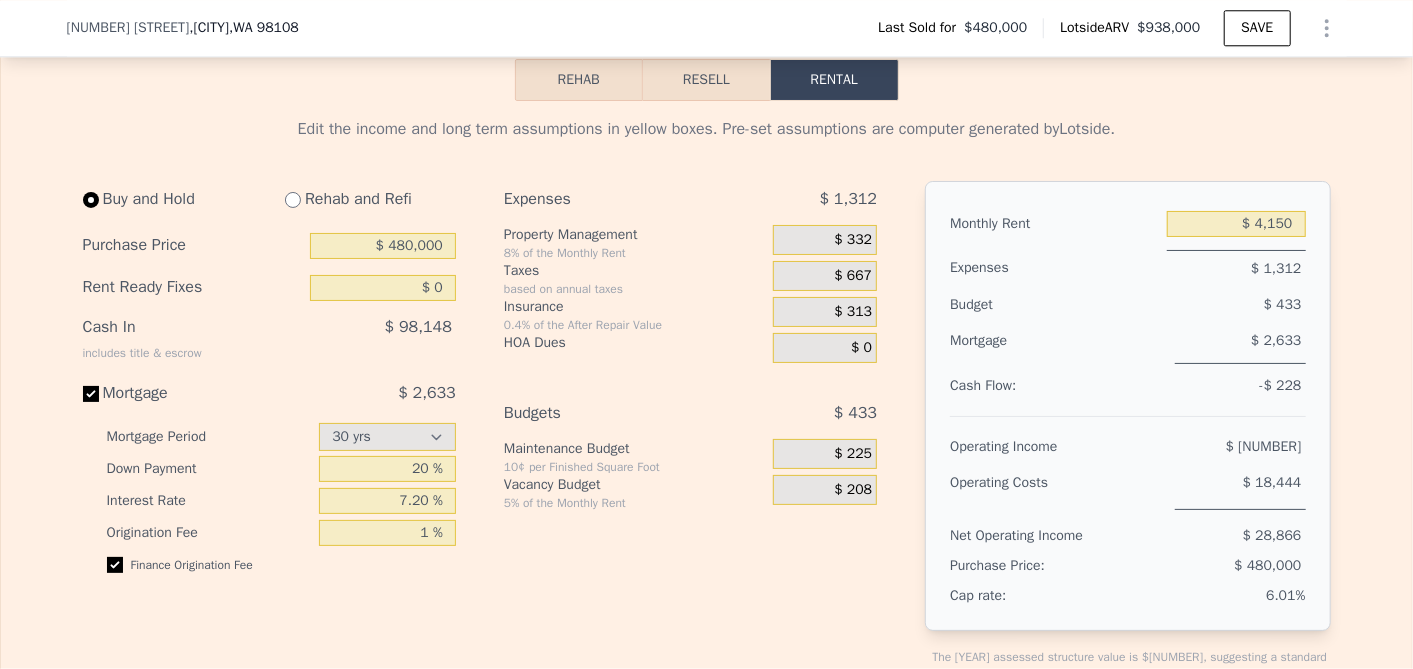 scroll, scrollTop: 3067, scrollLeft: 0, axis: vertical 